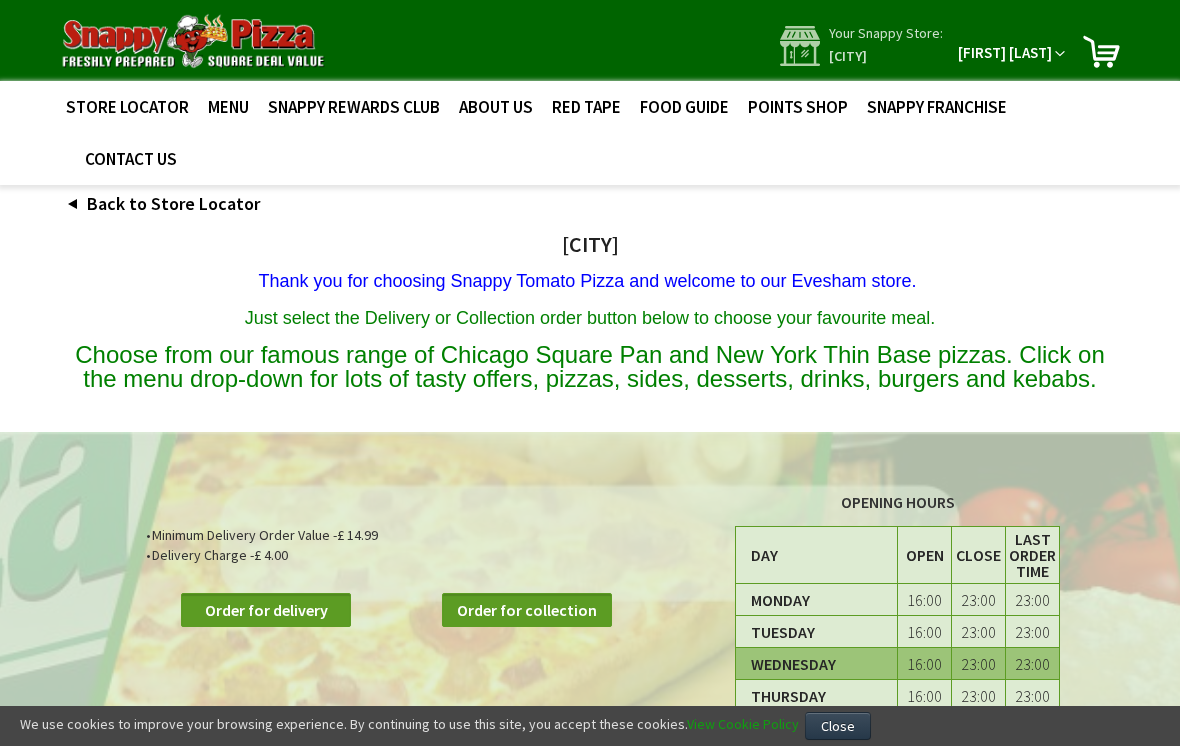 scroll, scrollTop: 0, scrollLeft: 0, axis: both 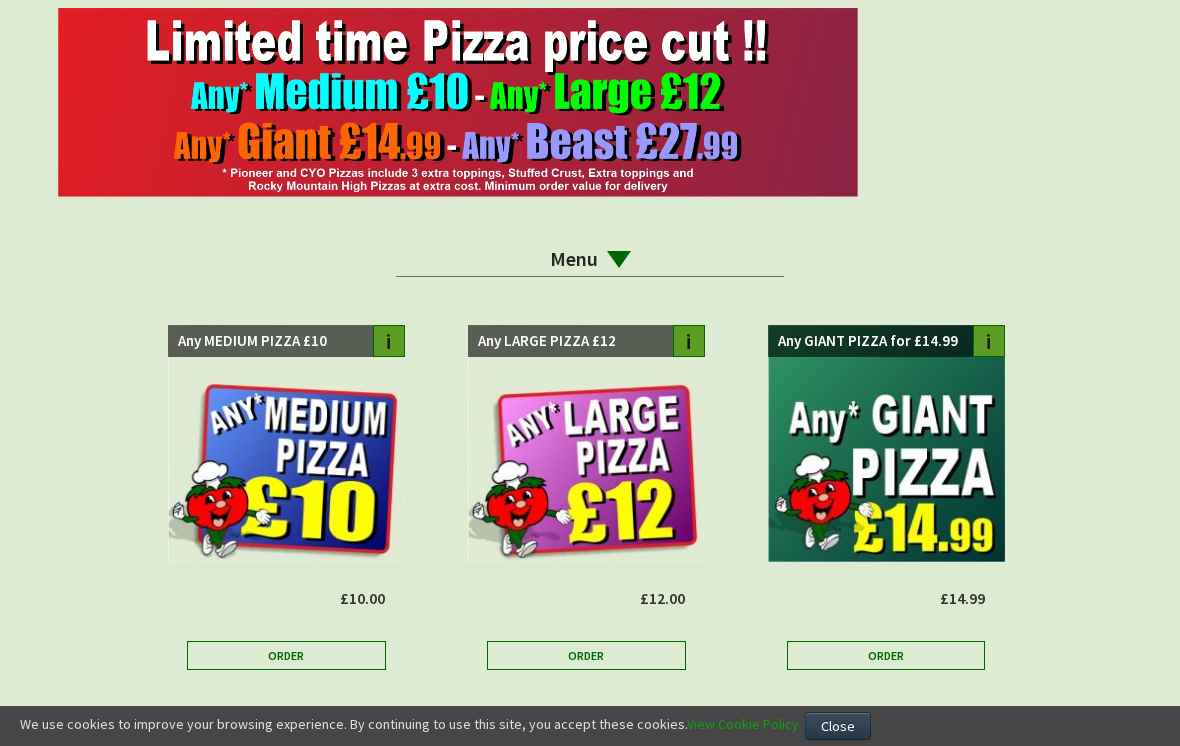 click on "Menu" at bounding box center (590, 259) 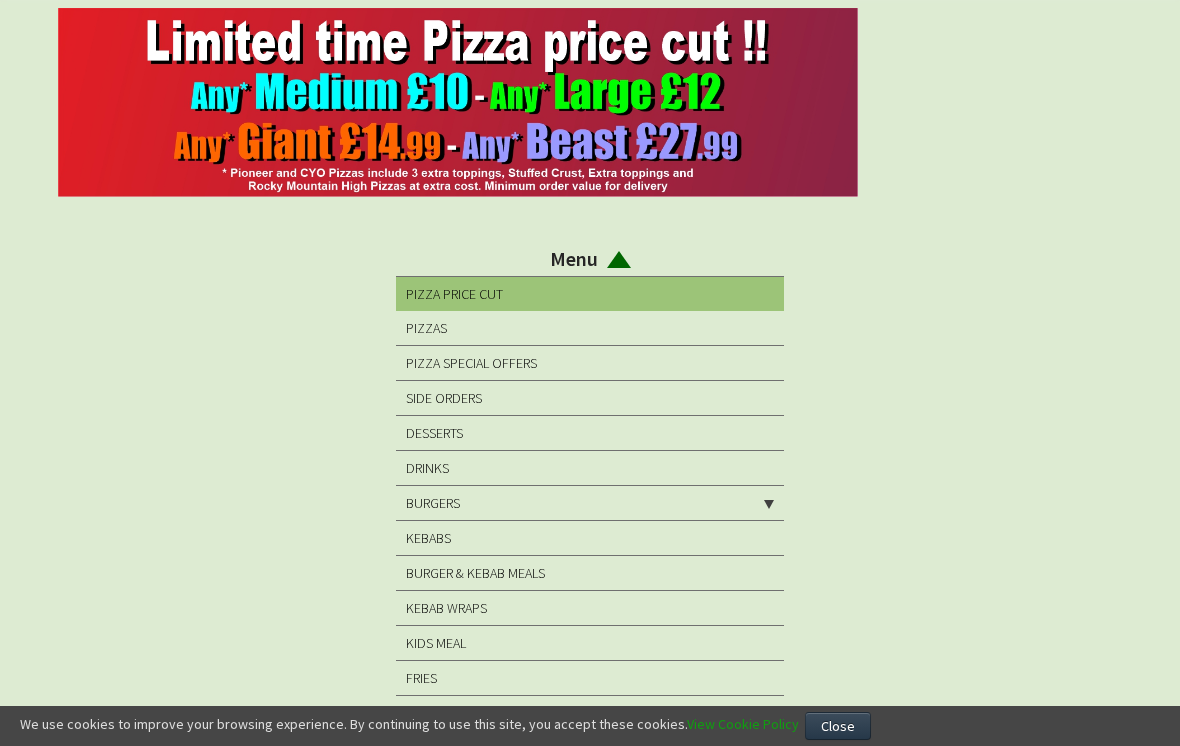click on "KEBABS" at bounding box center [428, 538] 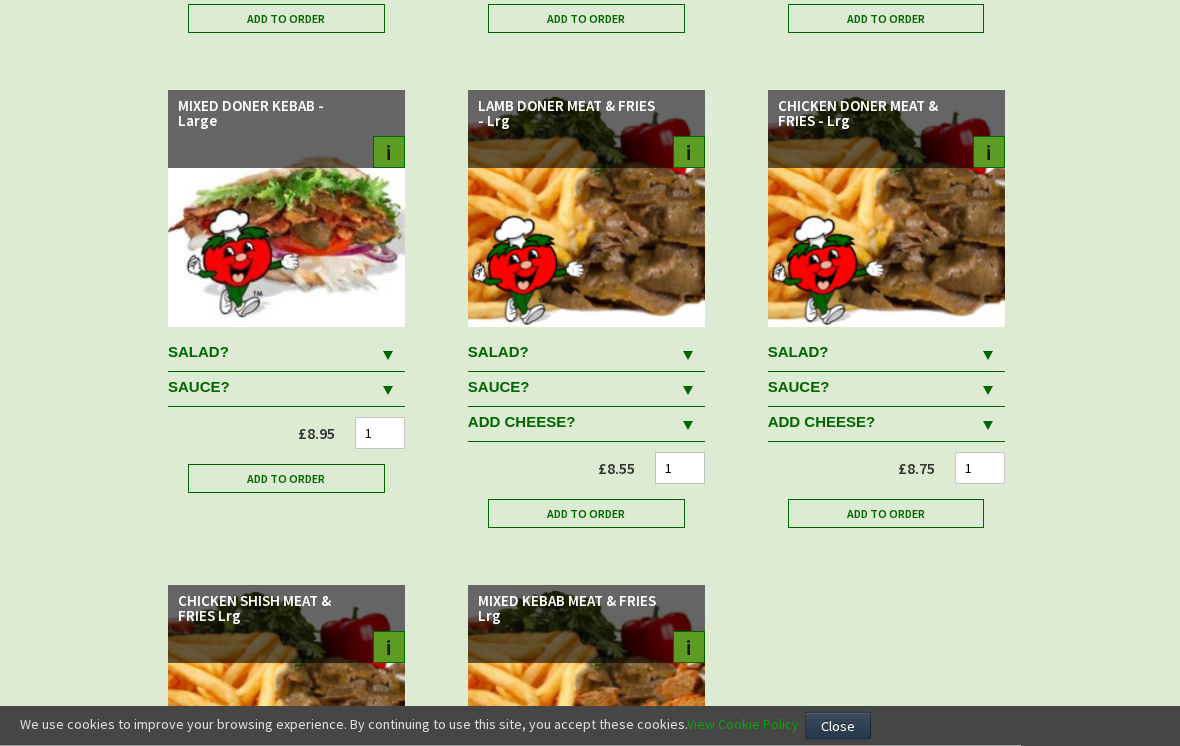 scroll, scrollTop: 1120, scrollLeft: 0, axis: vertical 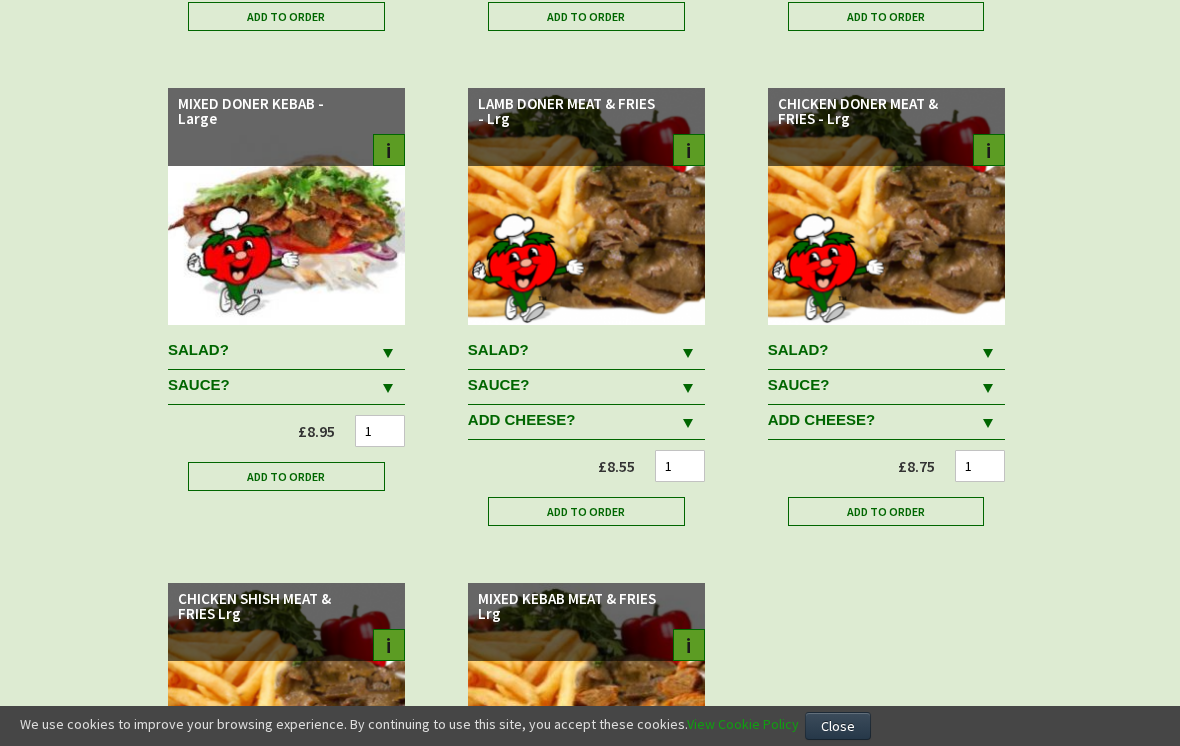 click on "SALAD?" at bounding box center [271, 350] 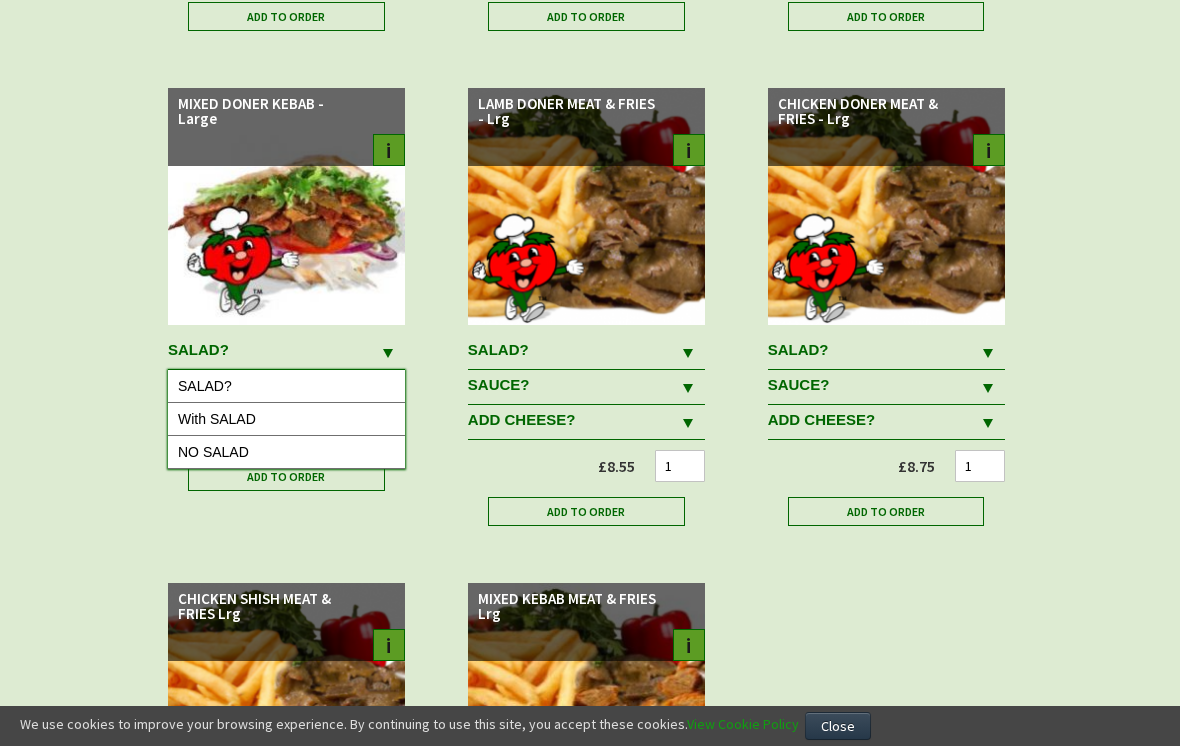 click on "NO SALAD" at bounding box center (286, 452) 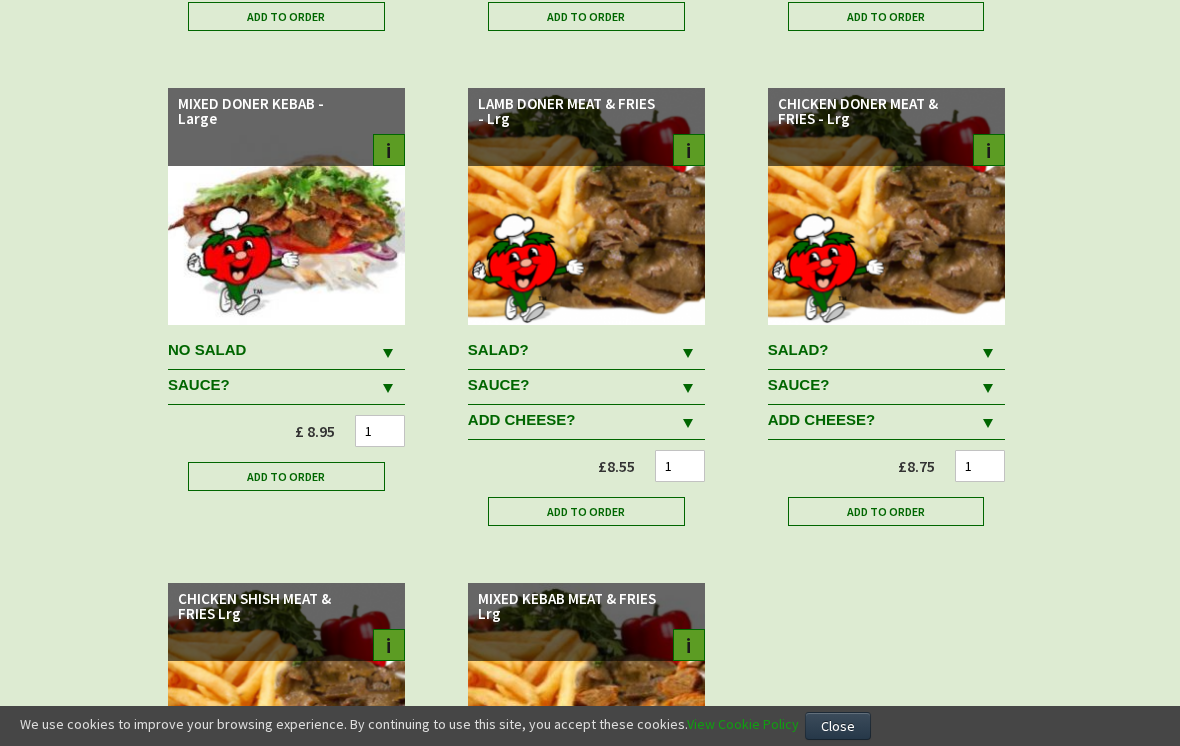 click on "SAUCE?" at bounding box center (271, 350) 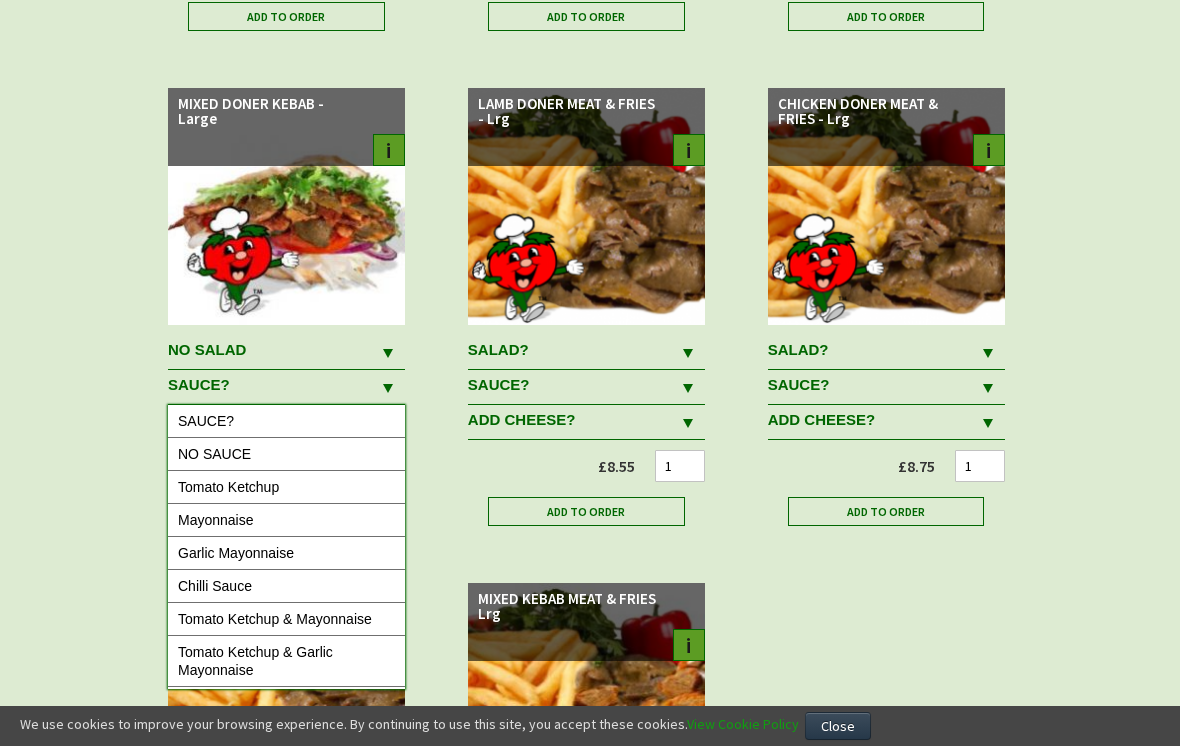 click on "Mayonnaise" at bounding box center (286, 520) 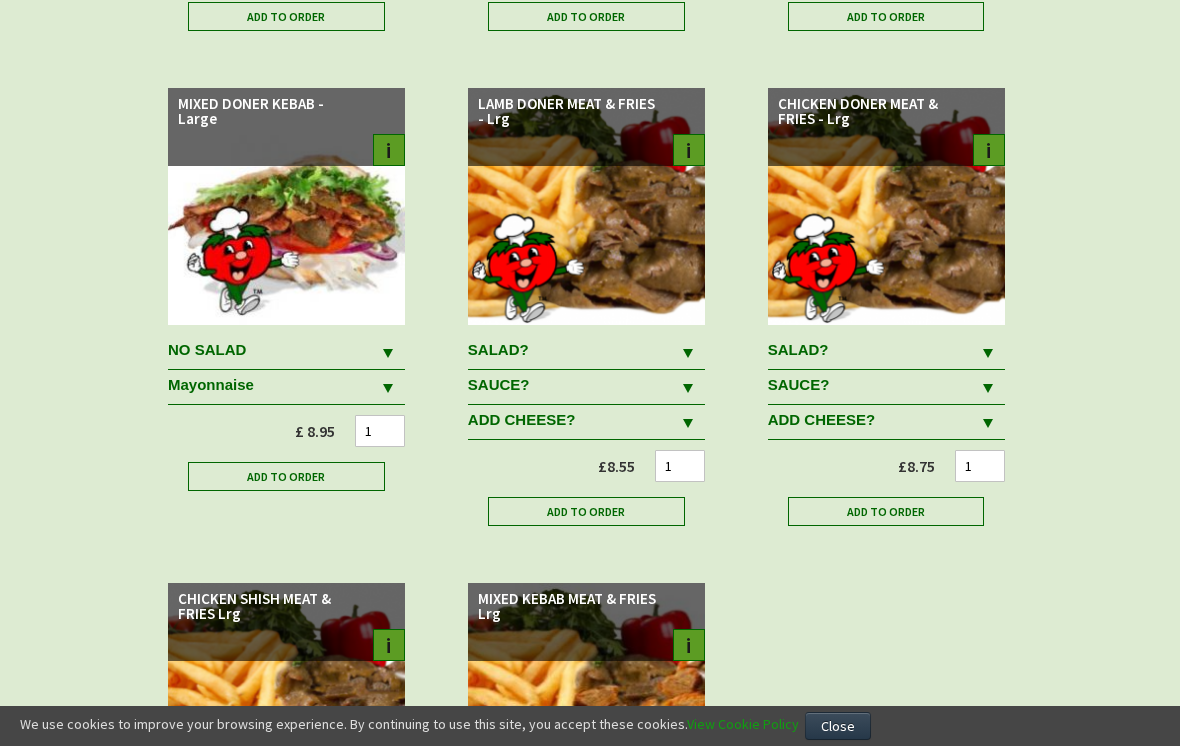 click on "Add to Order" at bounding box center [286, 476] 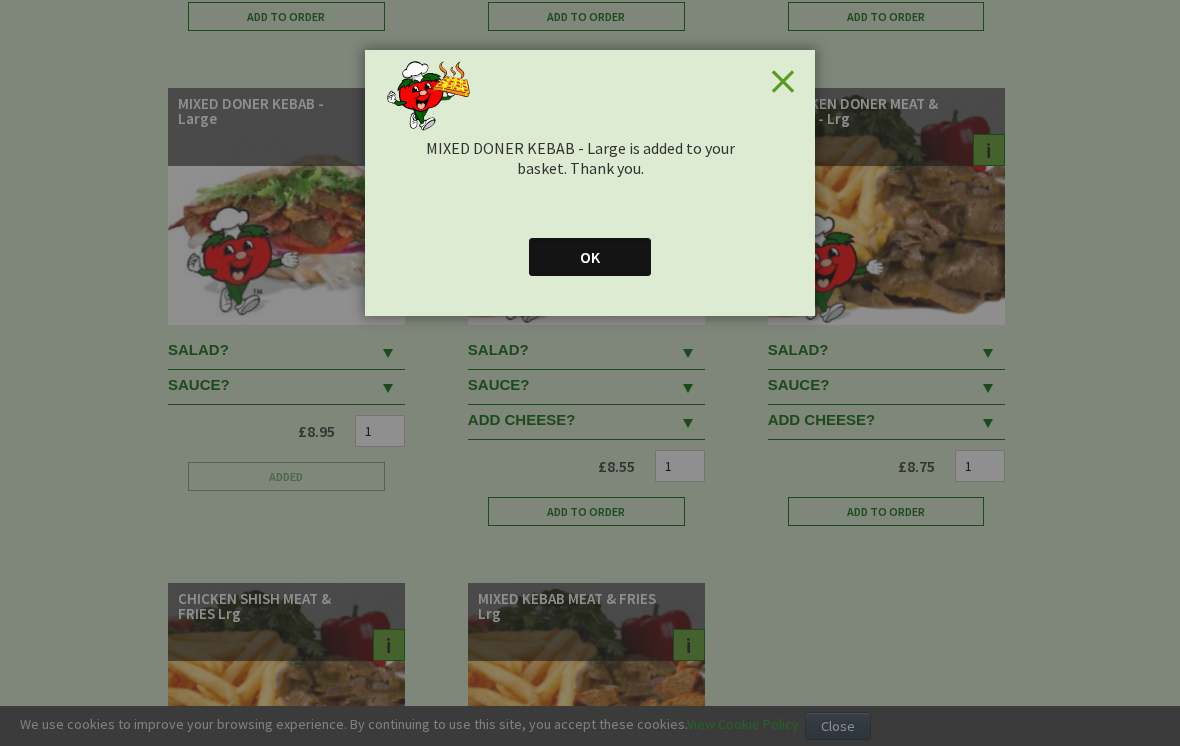 click on "OK" at bounding box center (590, 257) 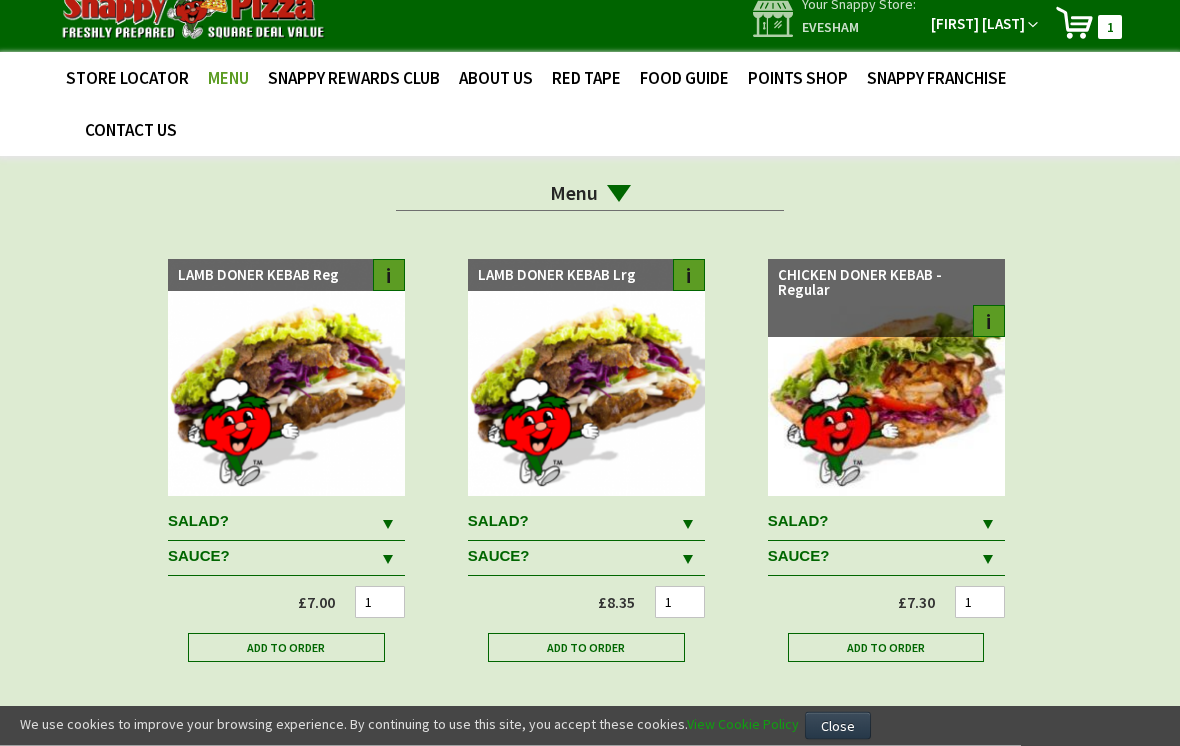 scroll, scrollTop: 0, scrollLeft: 0, axis: both 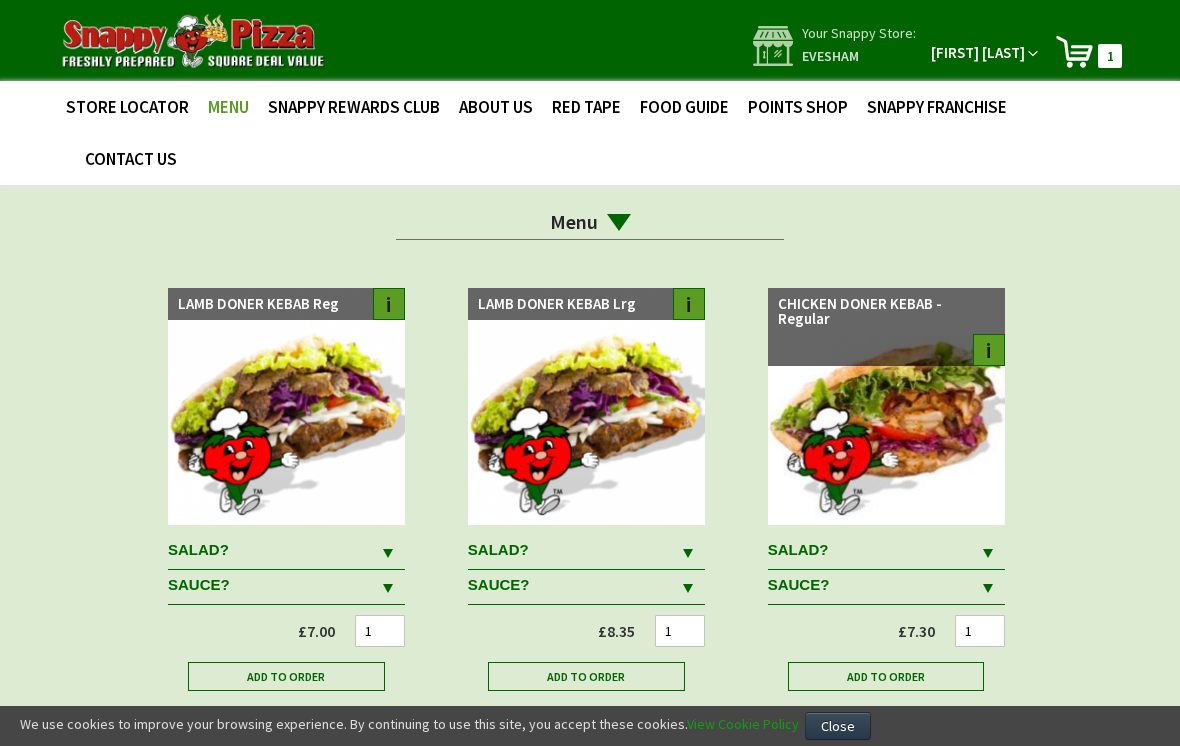 click on "Menu" at bounding box center [590, 222] 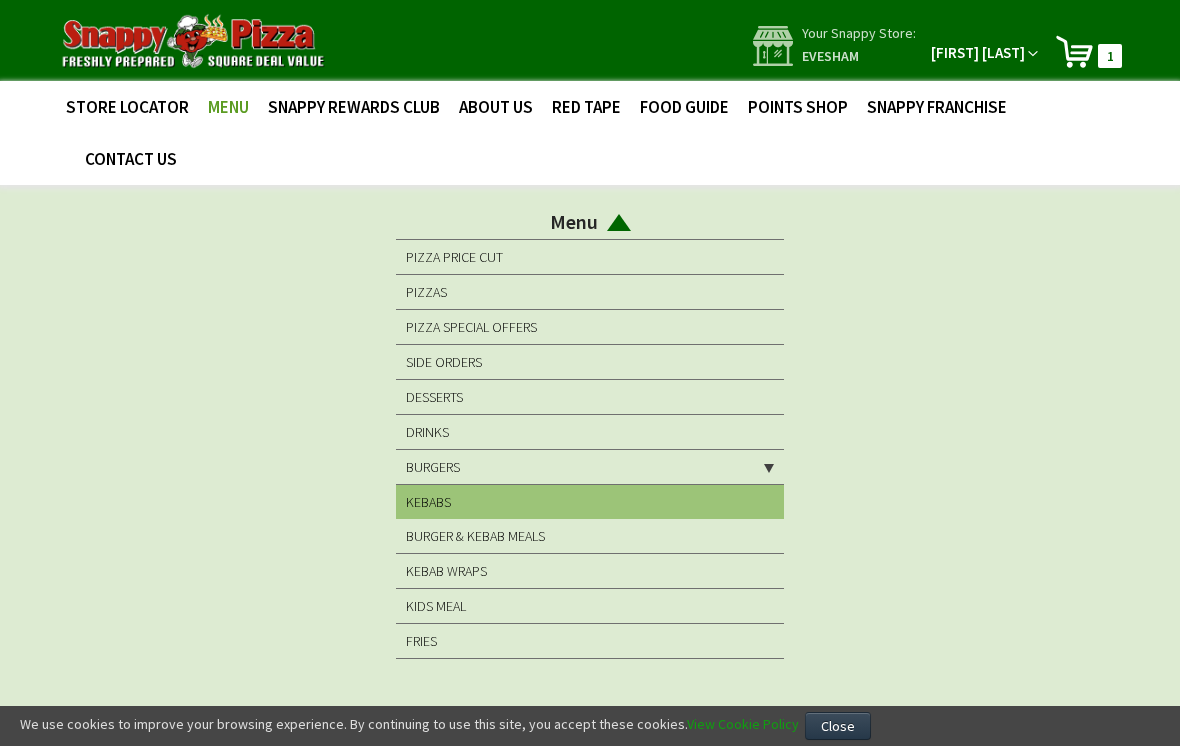 click on "FRIES" at bounding box center [421, 641] 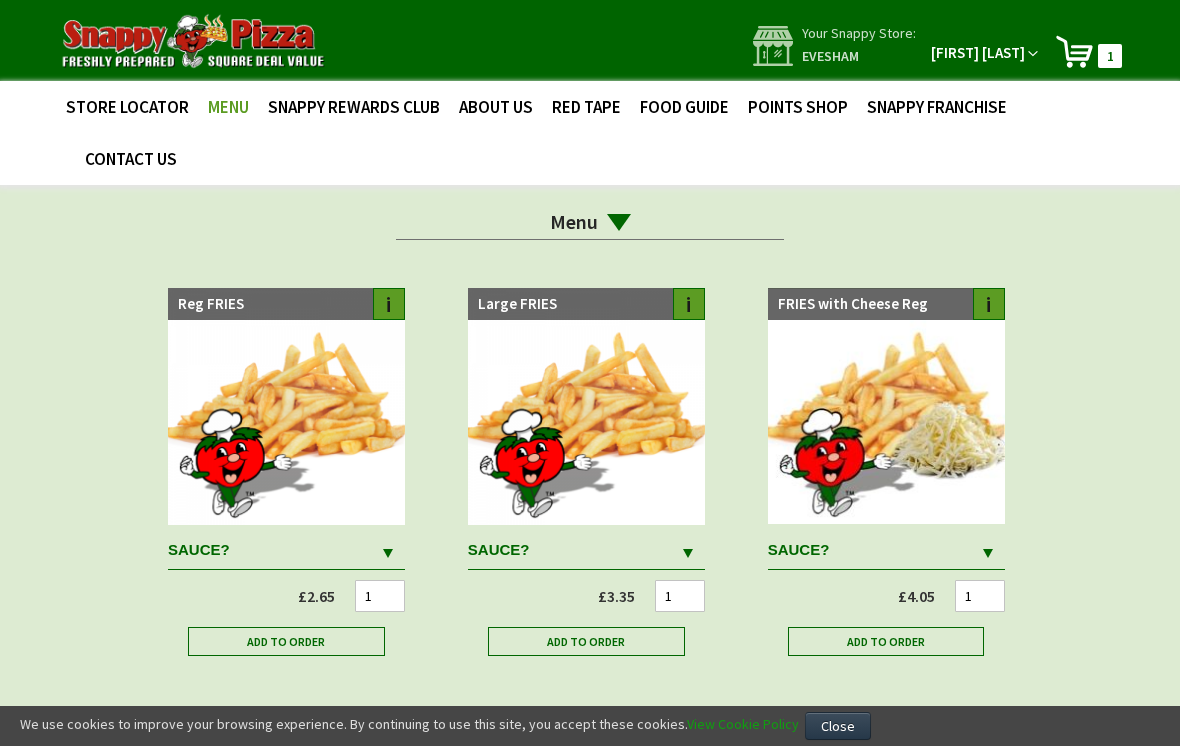 scroll, scrollTop: 0, scrollLeft: 0, axis: both 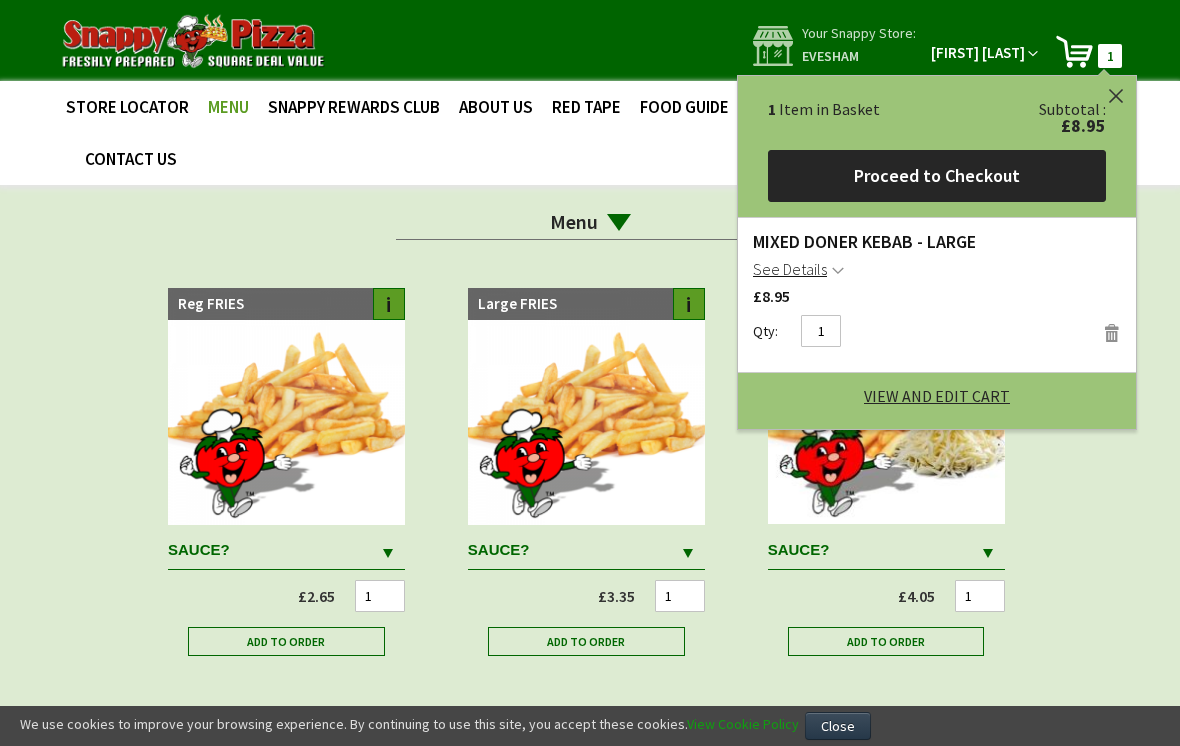 click on "Remove" at bounding box center [1112, 333] 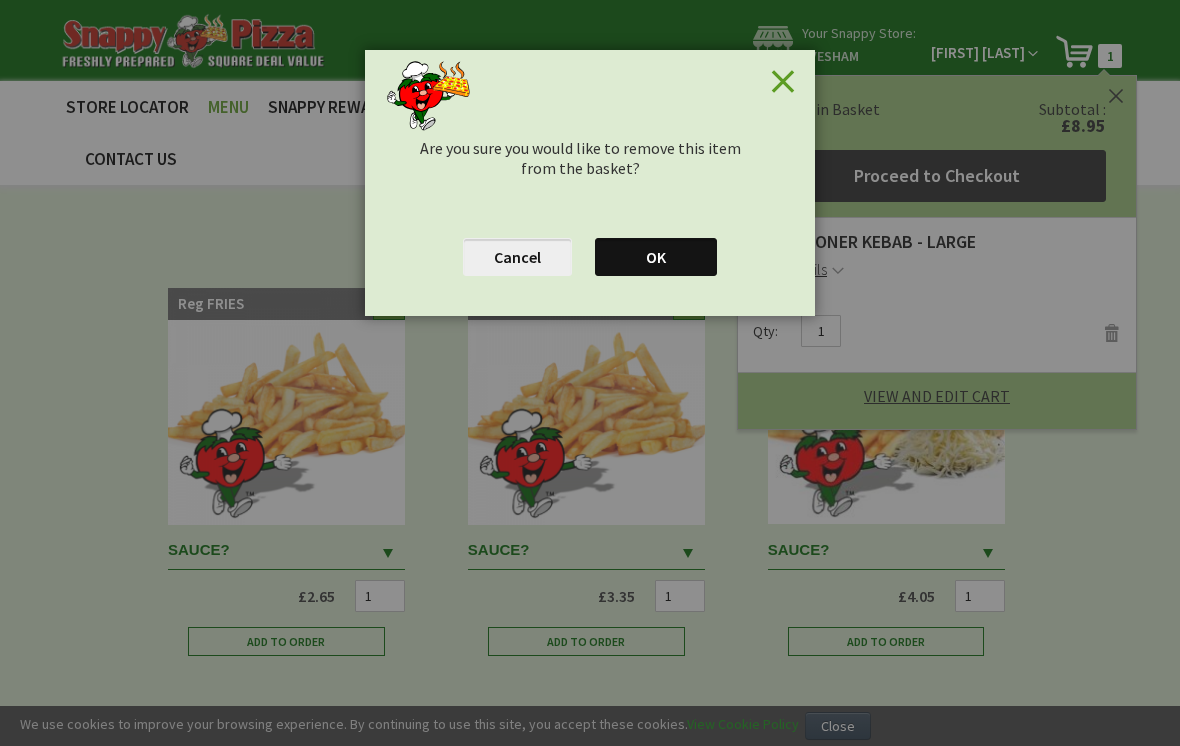 click on "OK" at bounding box center (656, 257) 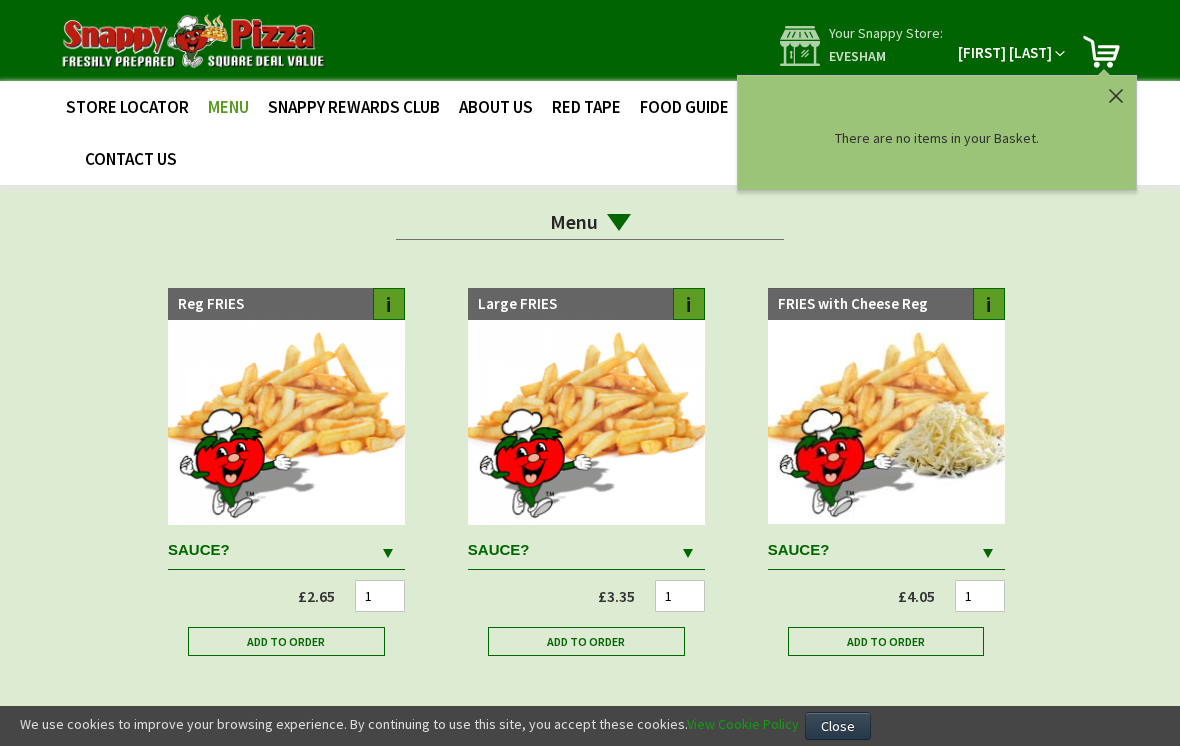 click on "Menu" at bounding box center [574, 221] 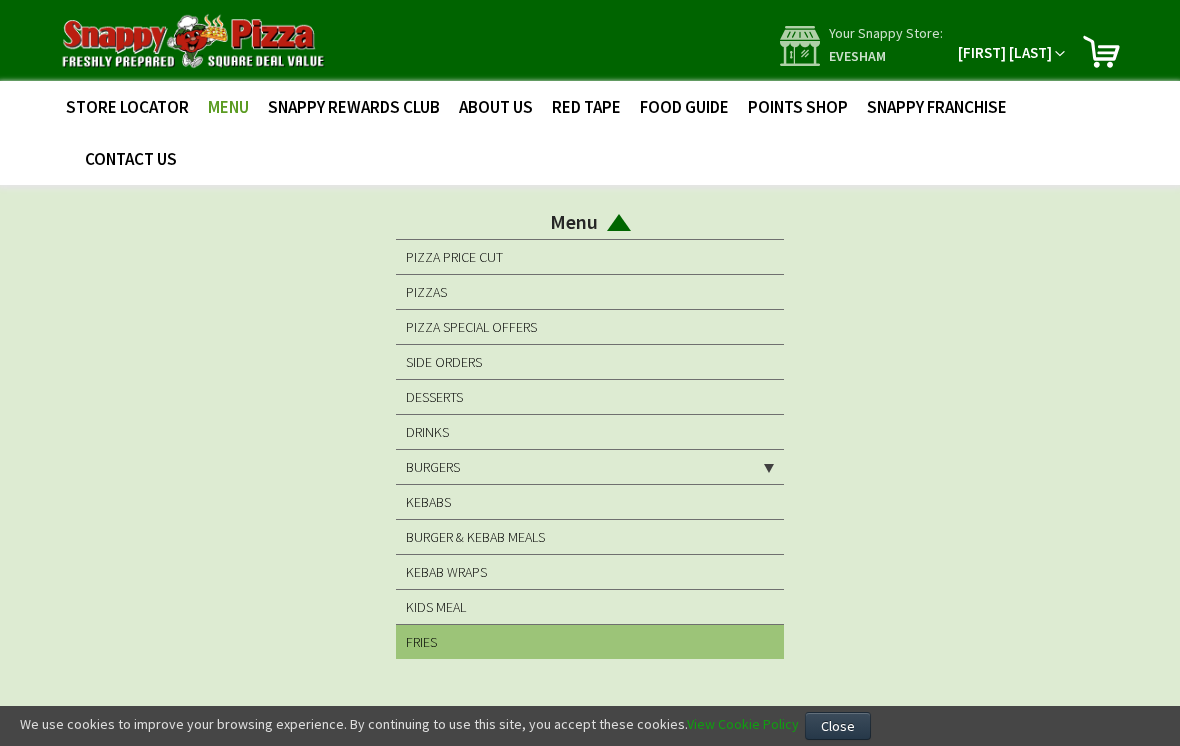 click on "KEBABS" at bounding box center (590, 502) 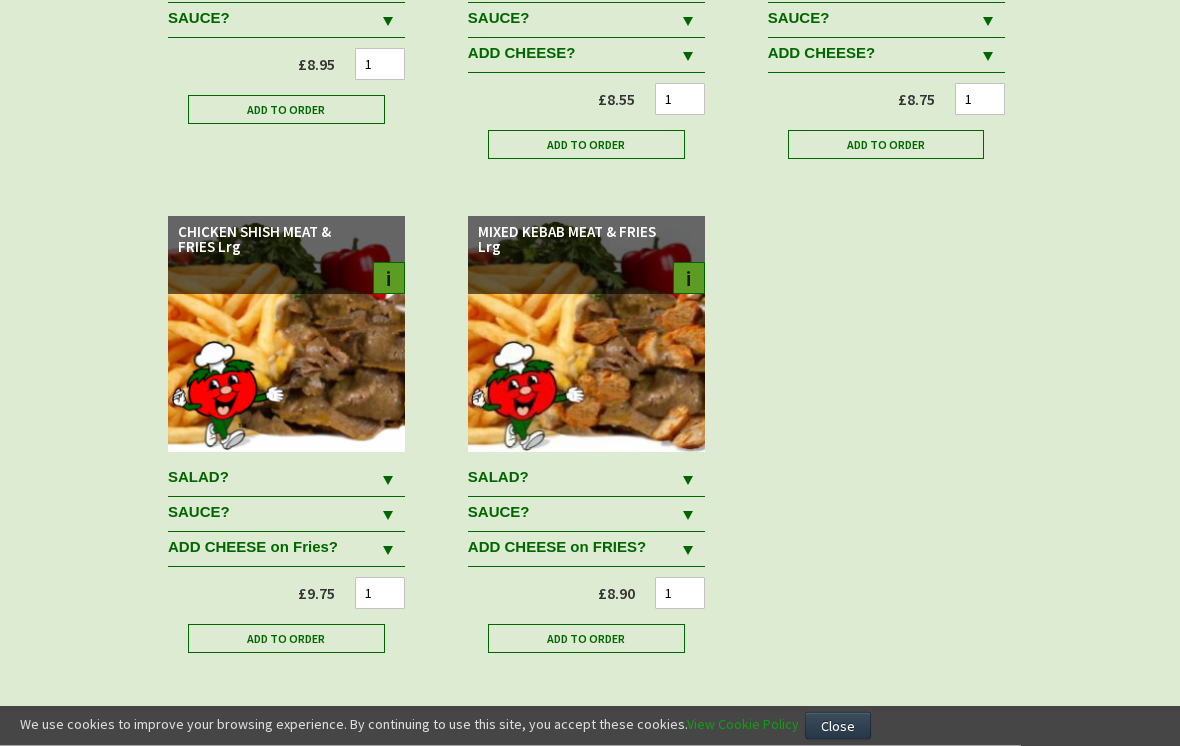 scroll, scrollTop: 1484, scrollLeft: 0, axis: vertical 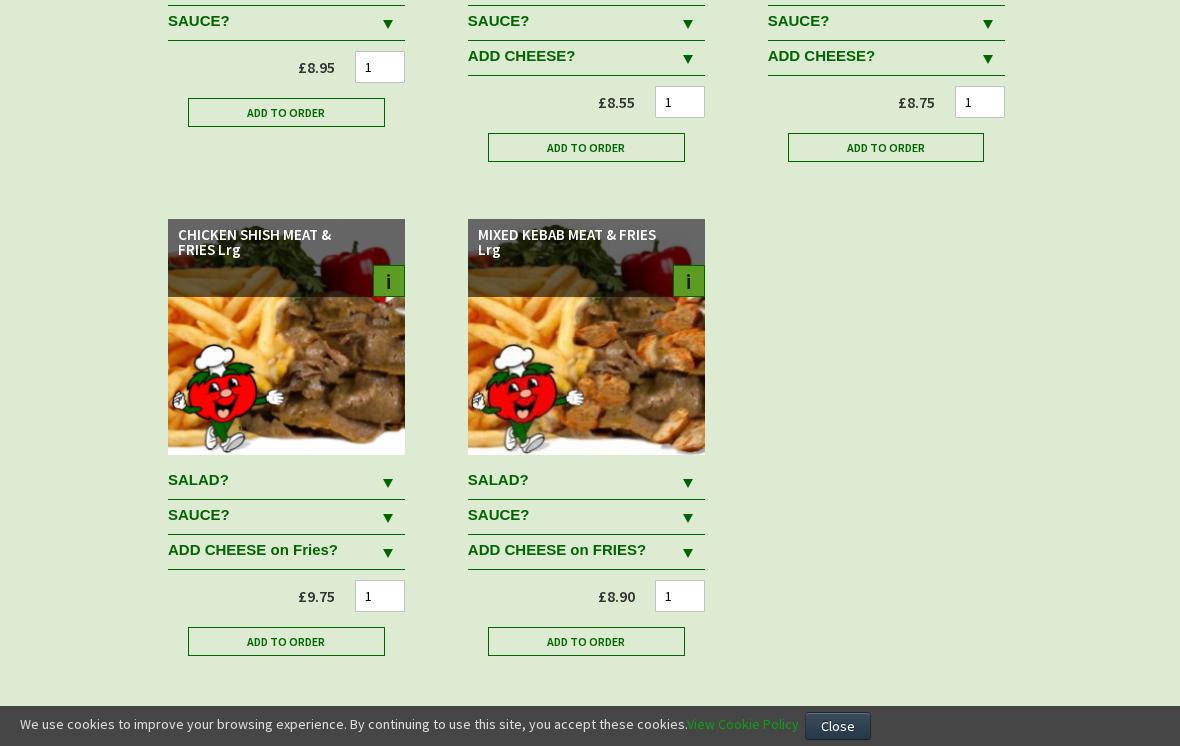 click on "SALAD?" at bounding box center [571, 480] 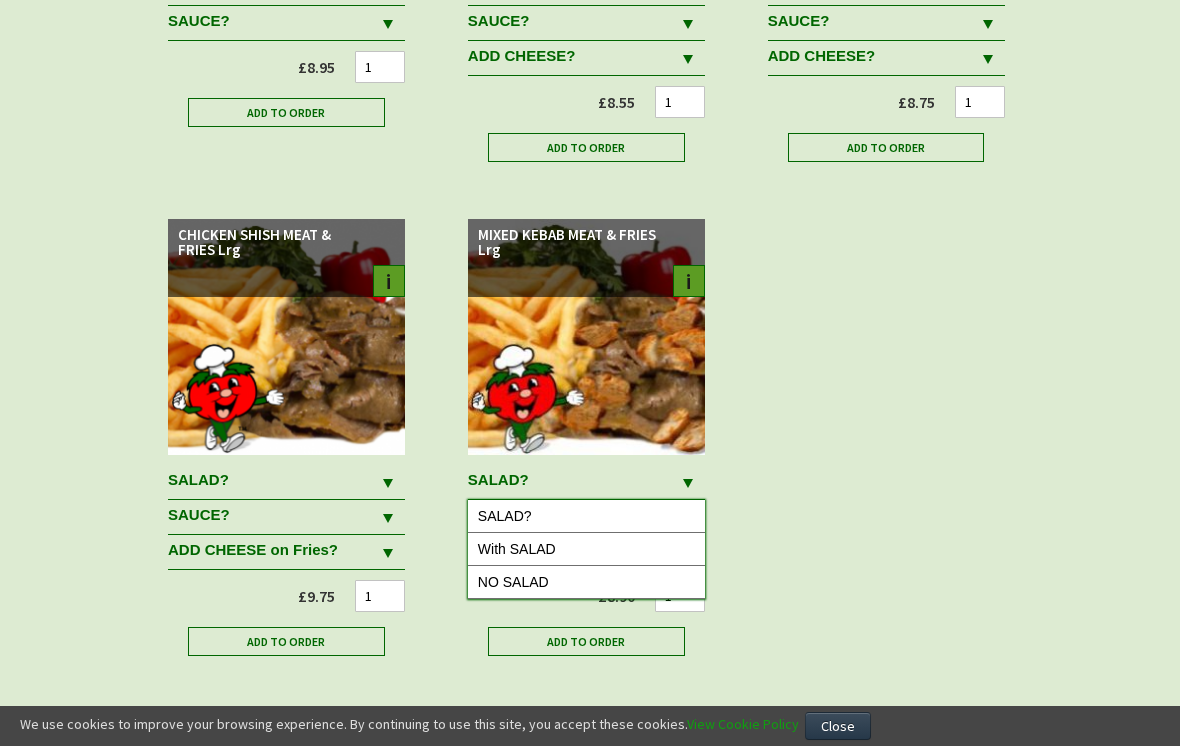 click on "NO SALAD" at bounding box center (586, 582) 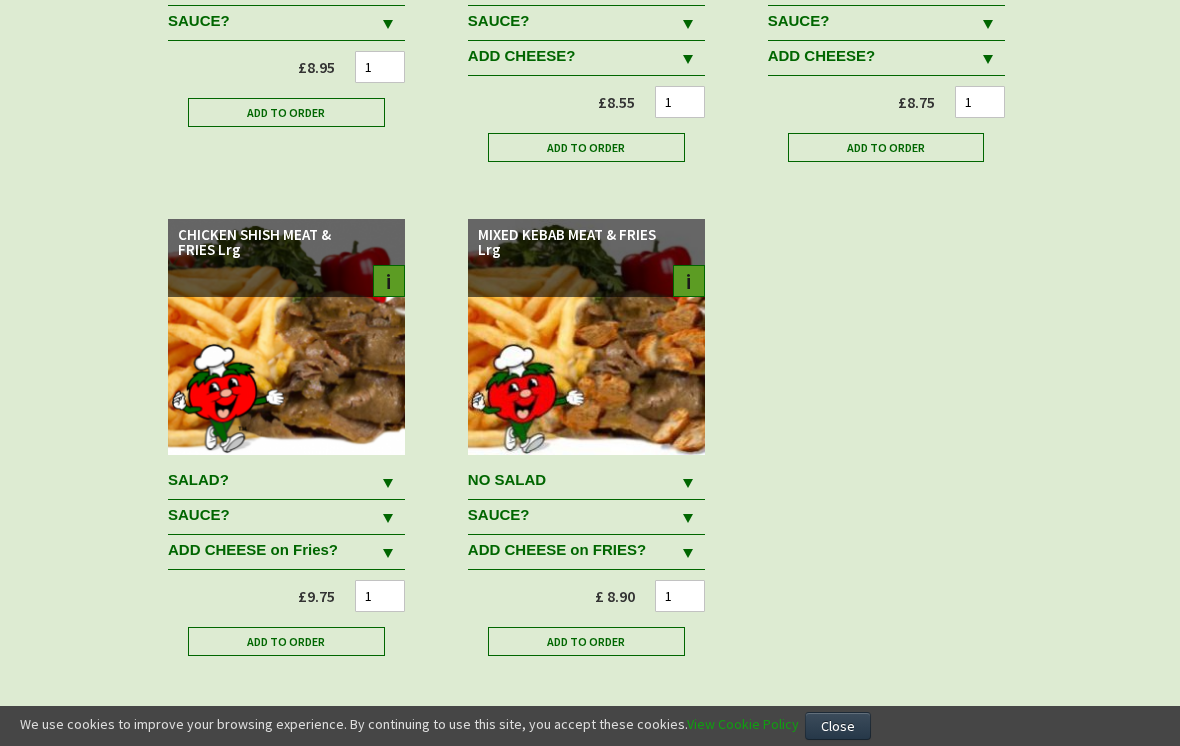 click on "SAUCE?" at bounding box center [571, 480] 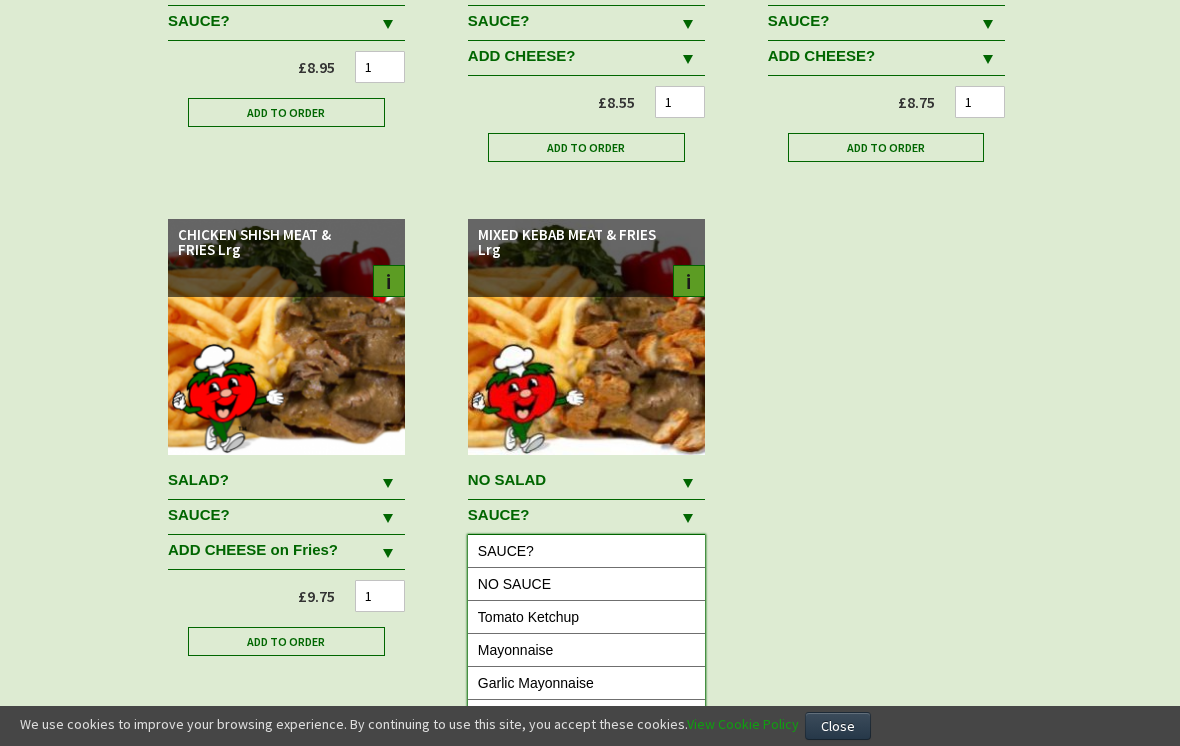 click on "Mayonnaise" at bounding box center (586, 650) 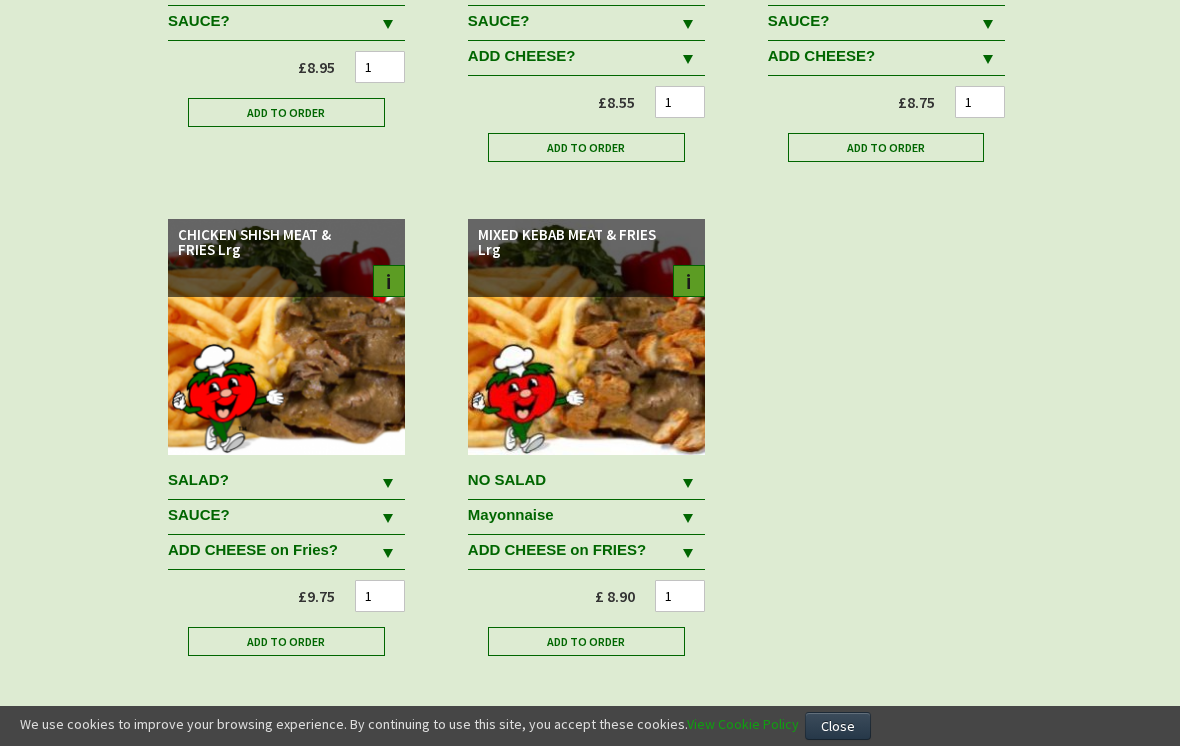 click on "ADD CHEESE on FRIES?" at bounding box center (571, 480) 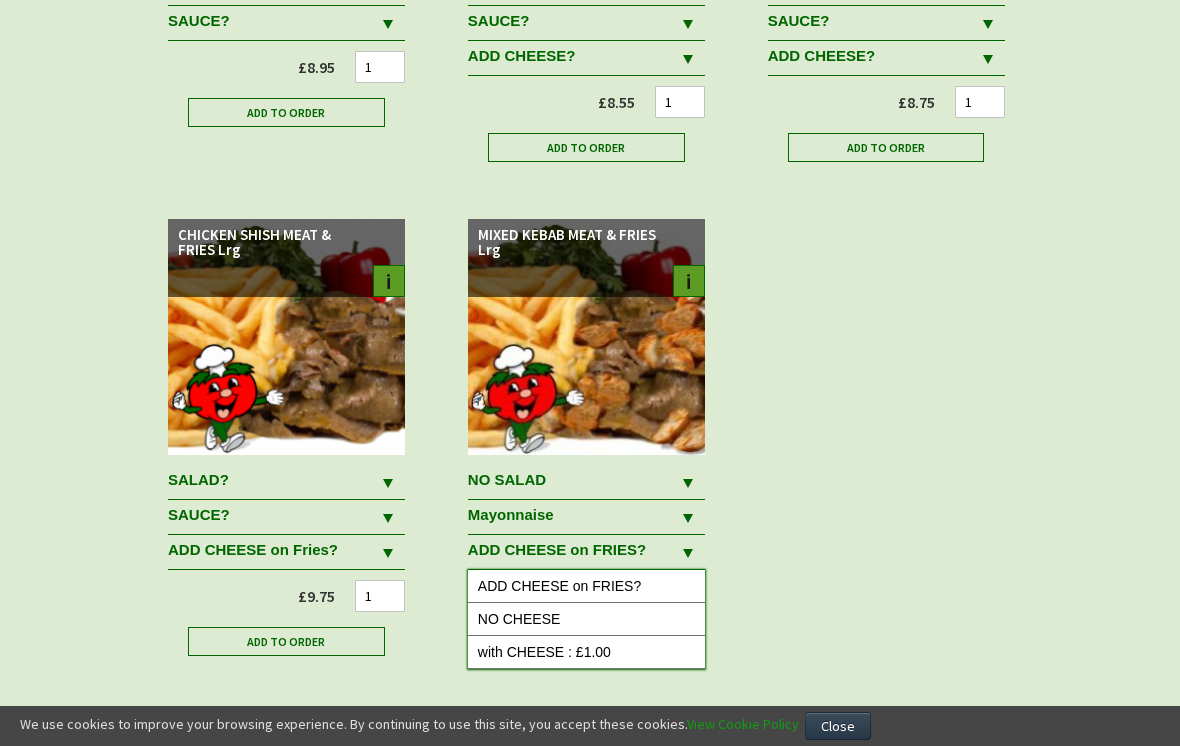 click on "NO CHEESE" at bounding box center [586, 619] 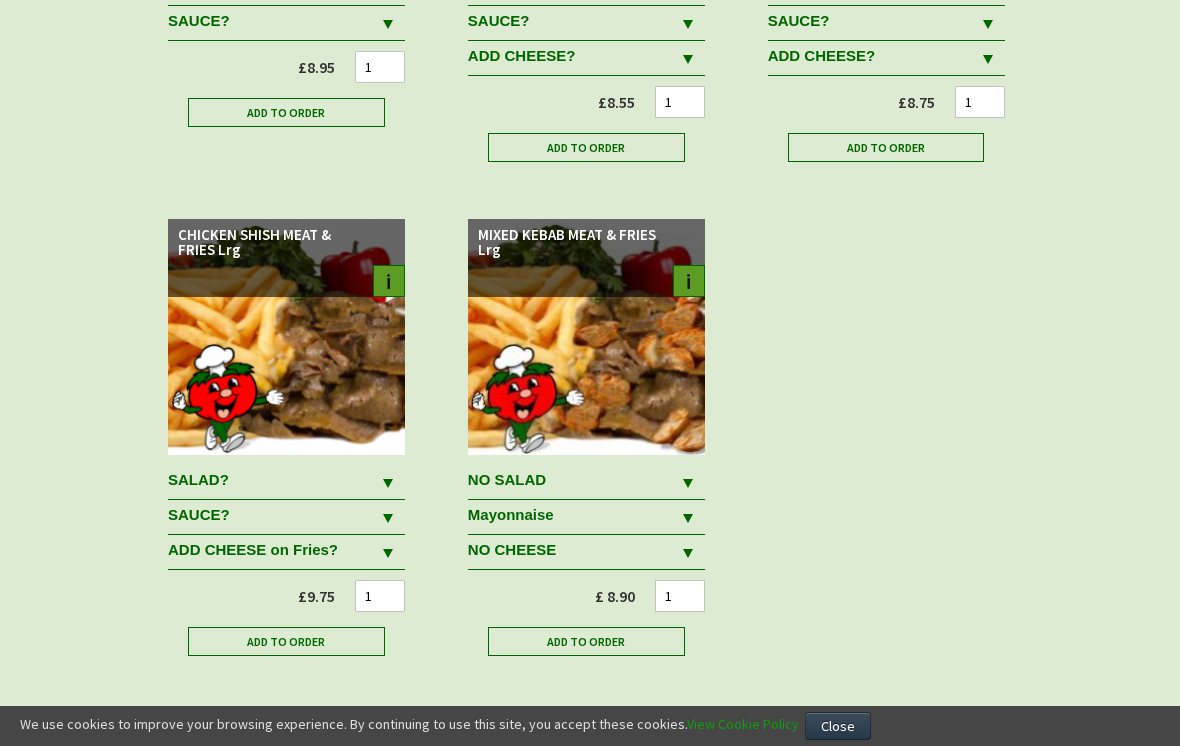 click on "Add to Order" at bounding box center [586, 641] 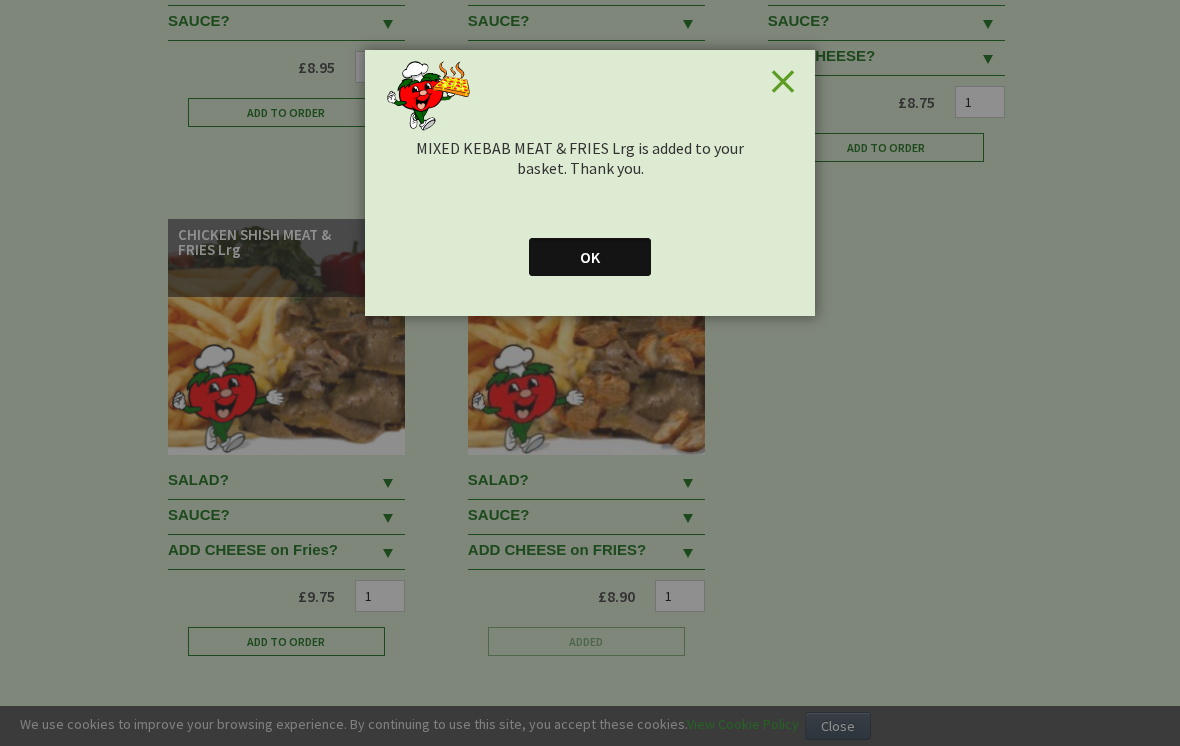 click on "OK" at bounding box center (590, 257) 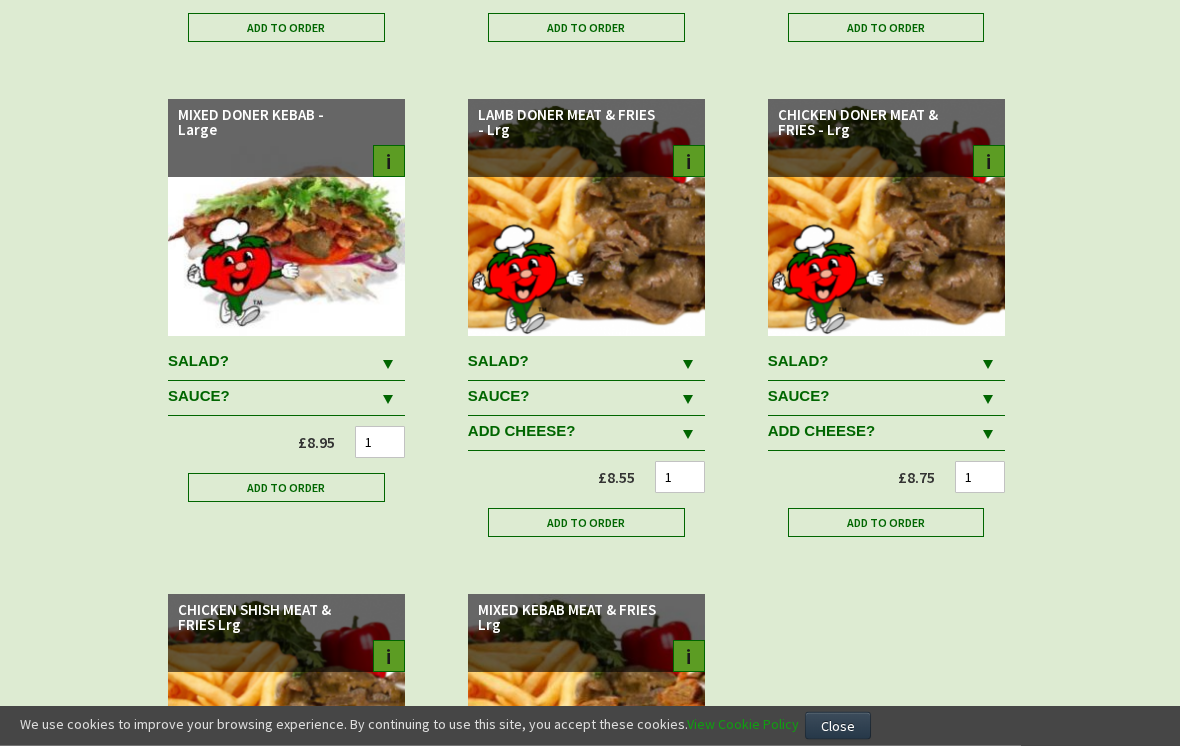 scroll, scrollTop: 1108, scrollLeft: 0, axis: vertical 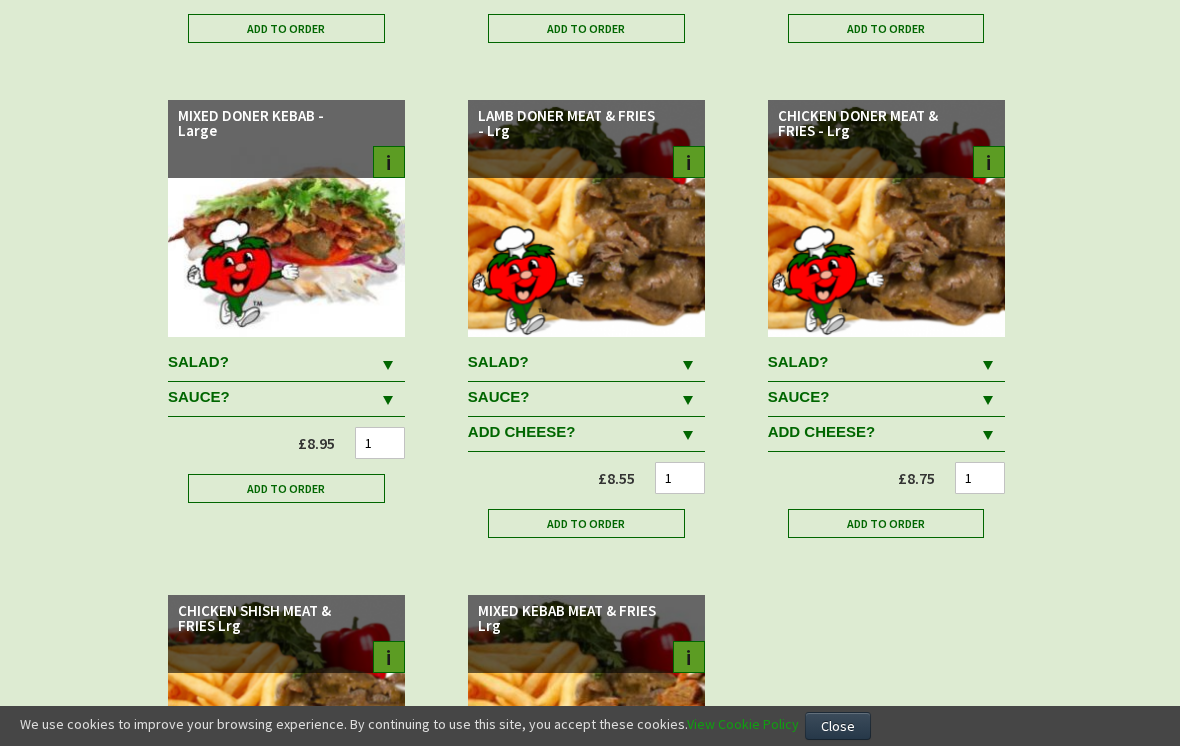 click on "SAUCE?" at bounding box center (871, 362) 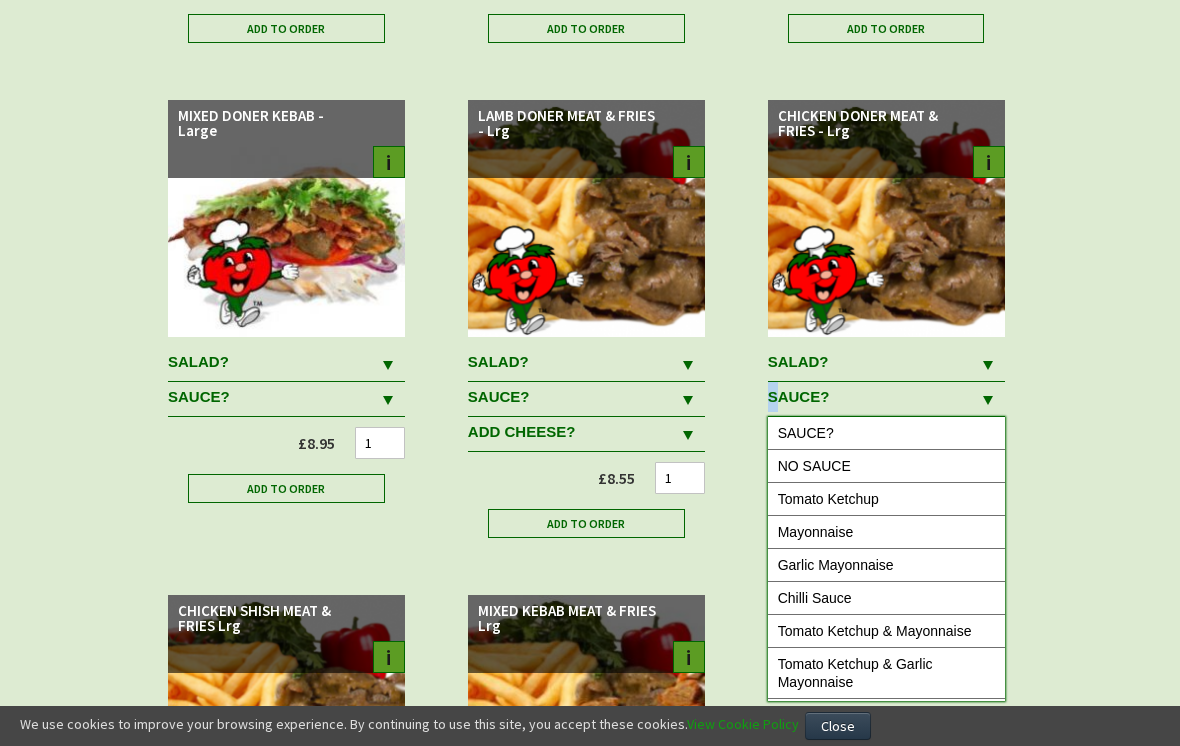 click on "We use cookies to improve your browsing experience. By continuing to use this site, you accept these cookies.  View Cookie Policy
Close
LAMB DONER KEBAB Reg
i" at bounding box center [590, 143] 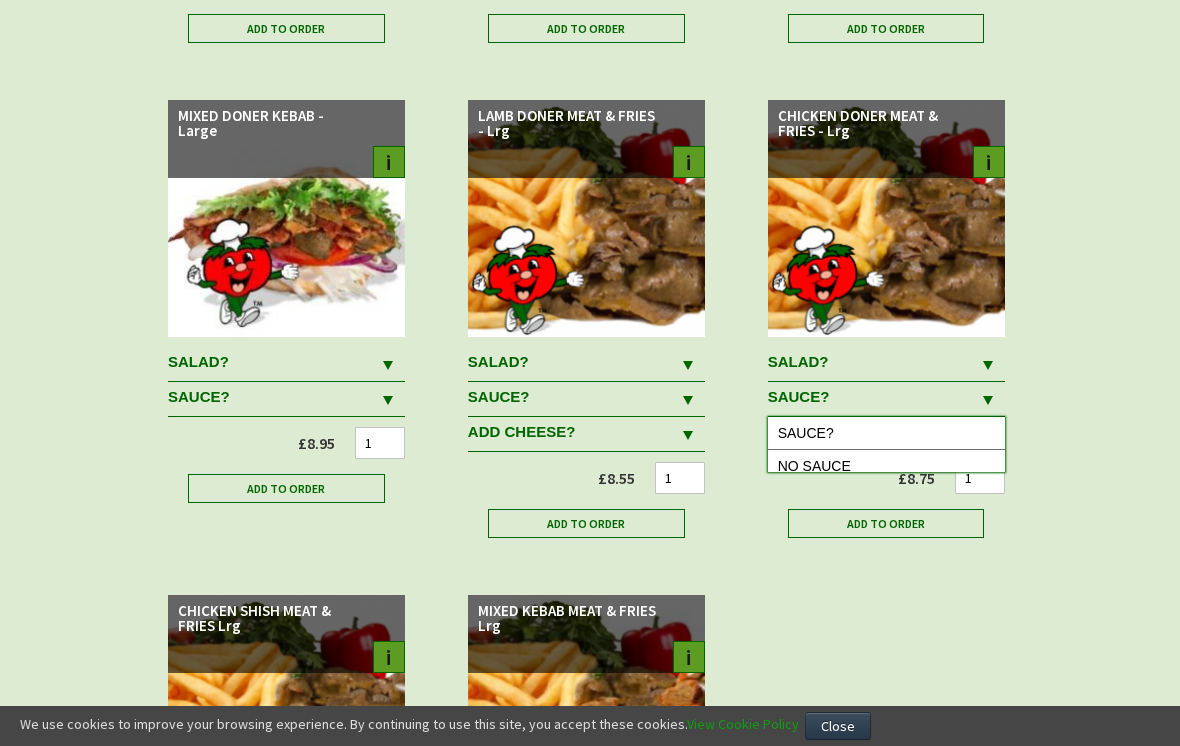 click on "We use cookies to improve your browsing experience. By continuing to use this site, you accept these cookies.  View Cookie Policy
Close
LAMB DONER KEBAB Reg
i" at bounding box center [590, 160] 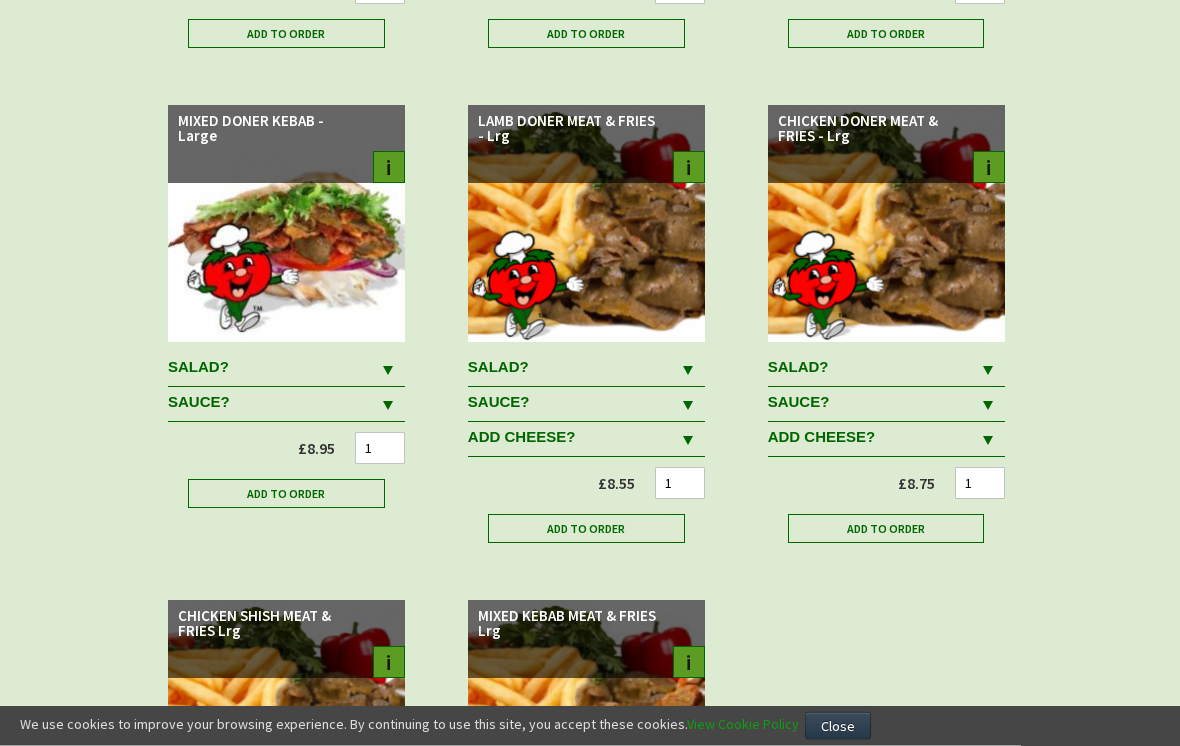scroll, scrollTop: 1106, scrollLeft: 0, axis: vertical 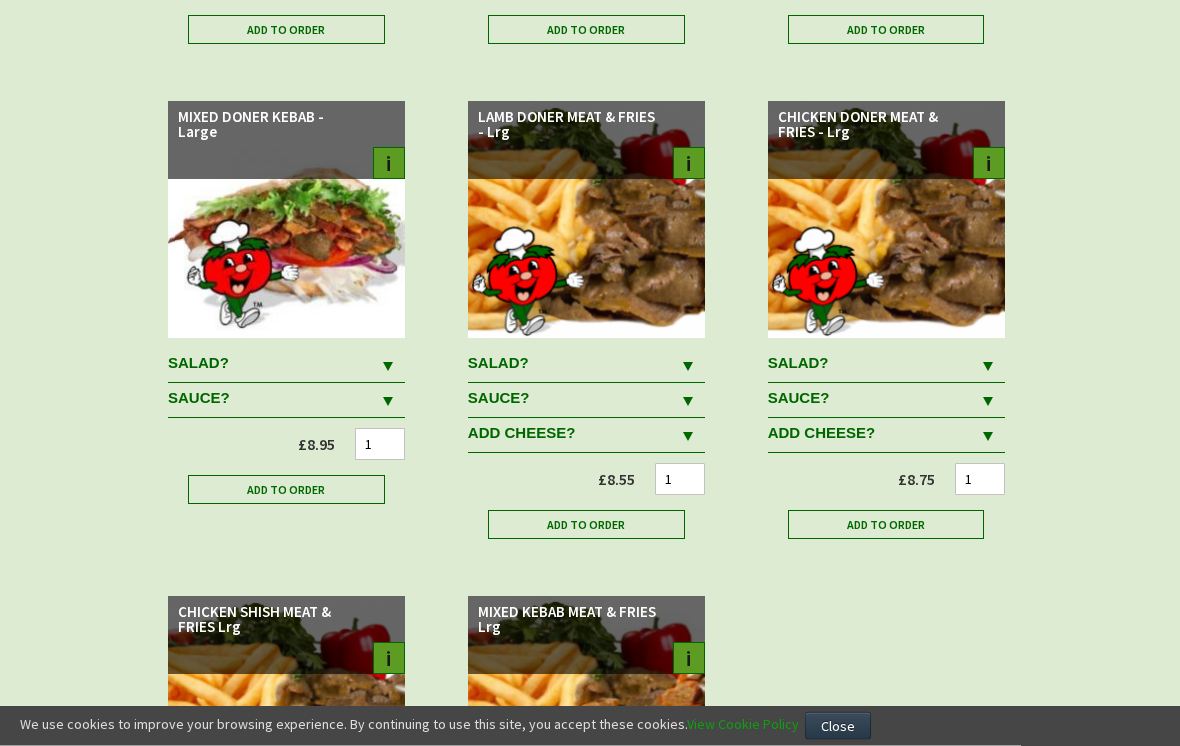 click at bounding box center [388, 367] 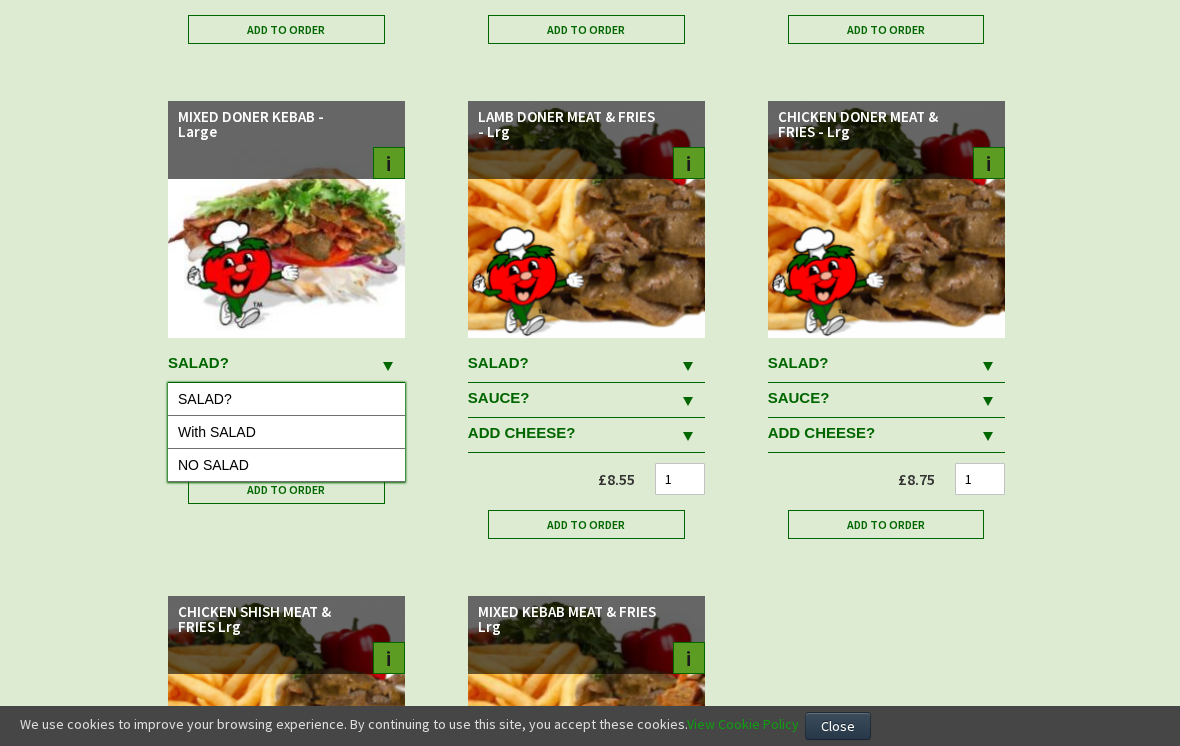 click on "With SALAD" at bounding box center [286, 432] 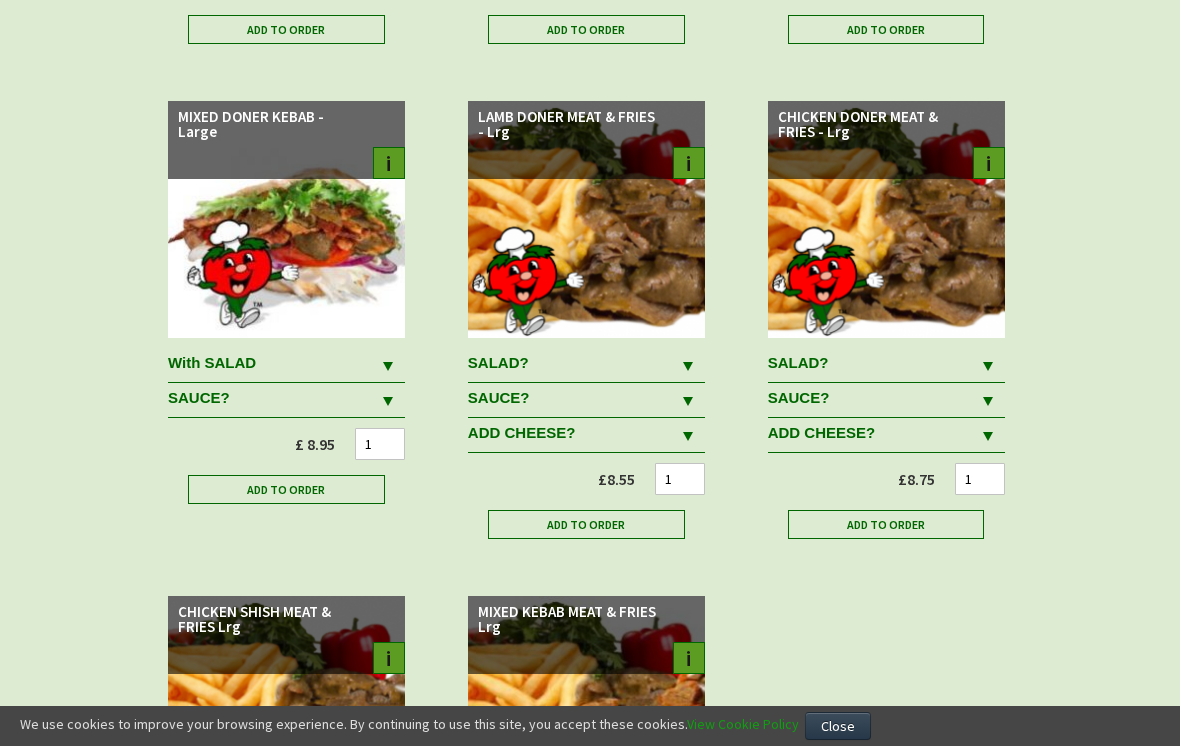 click at bounding box center [388, 366] 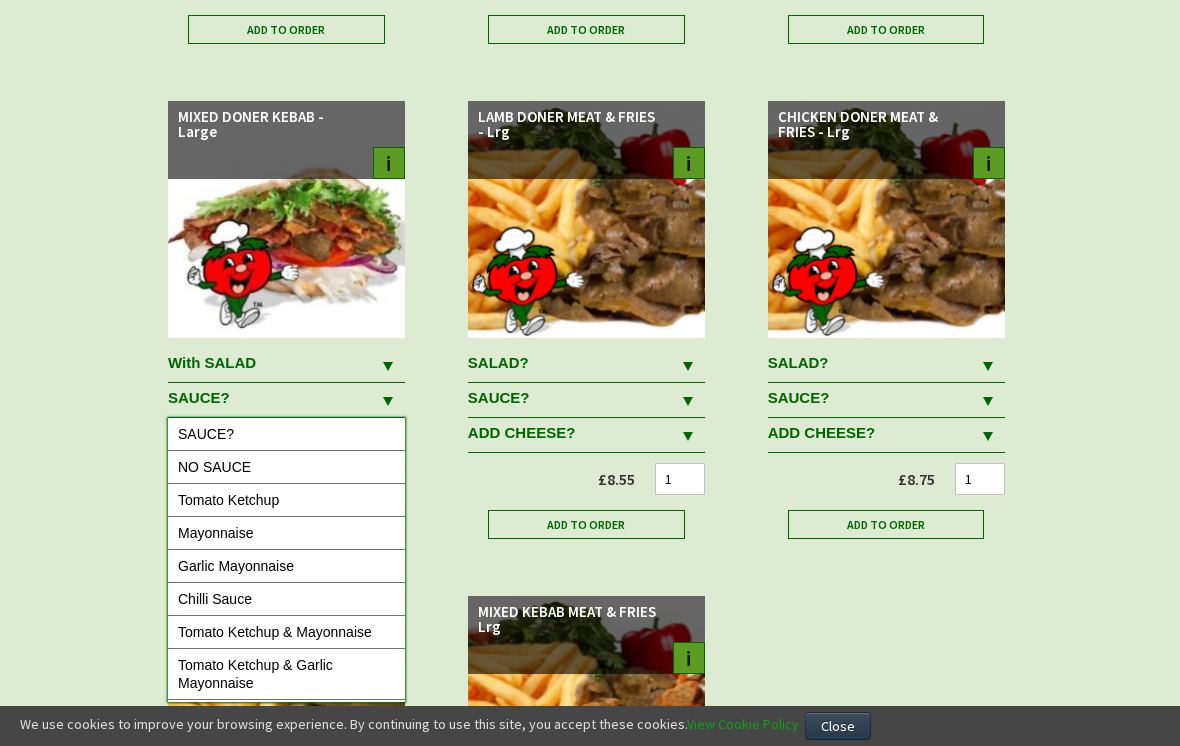 click on "Mayonnaise" at bounding box center (286, 533) 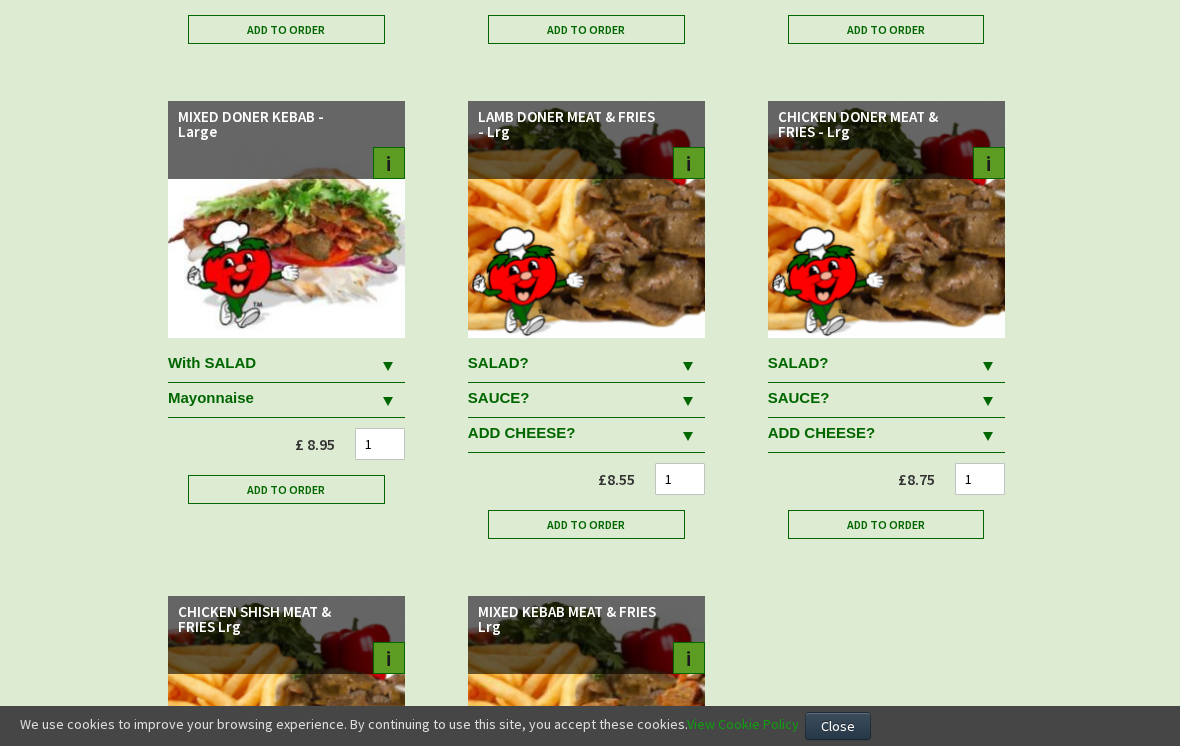 click on "Add to Order" at bounding box center (286, 489) 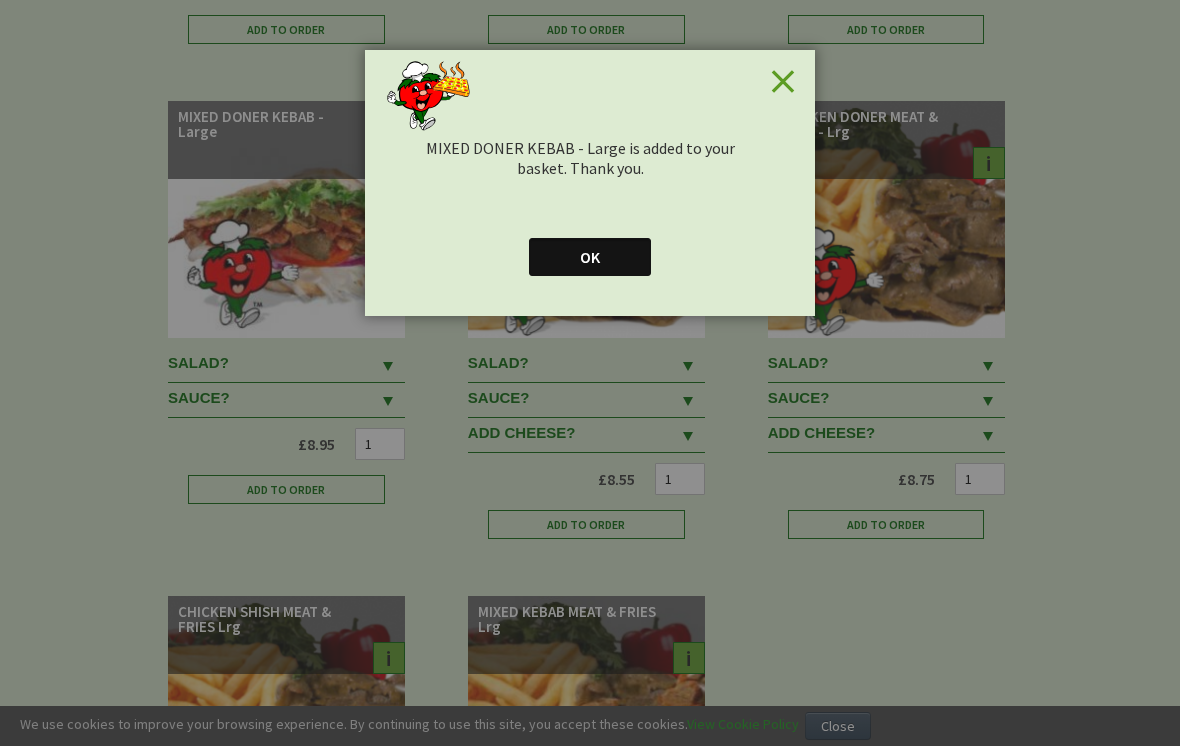 click on "OK" at bounding box center (590, 257) 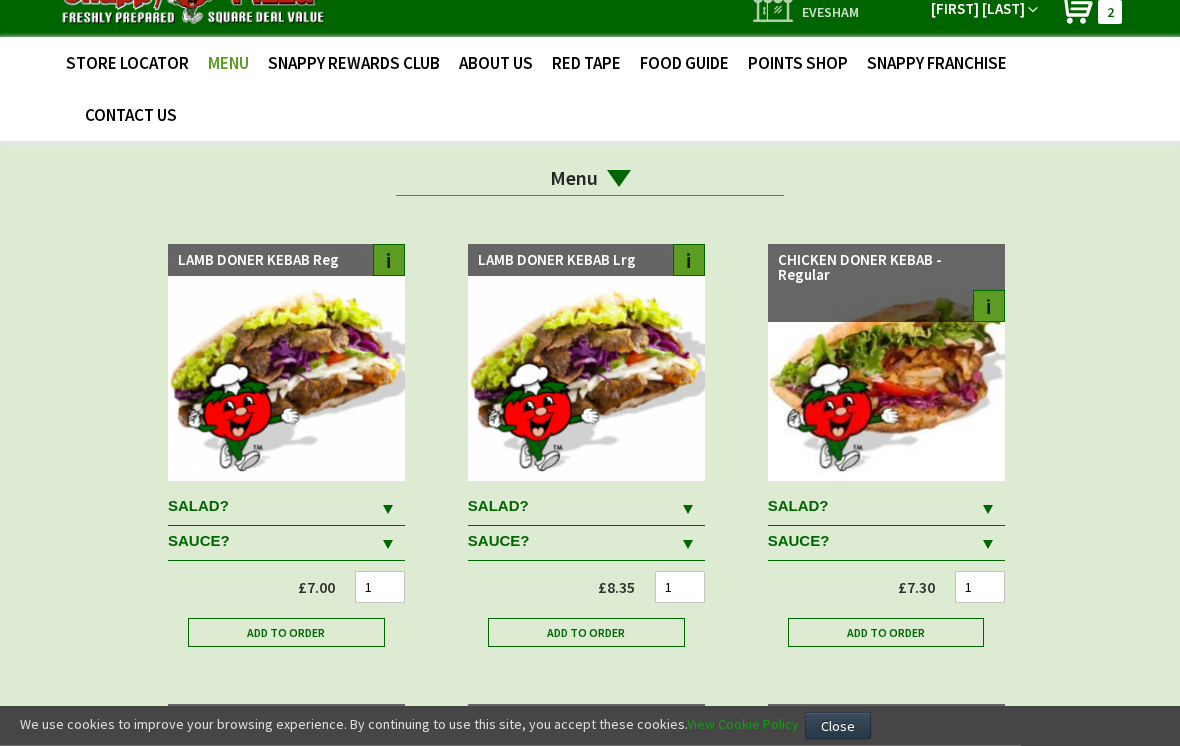 scroll, scrollTop: 0, scrollLeft: 0, axis: both 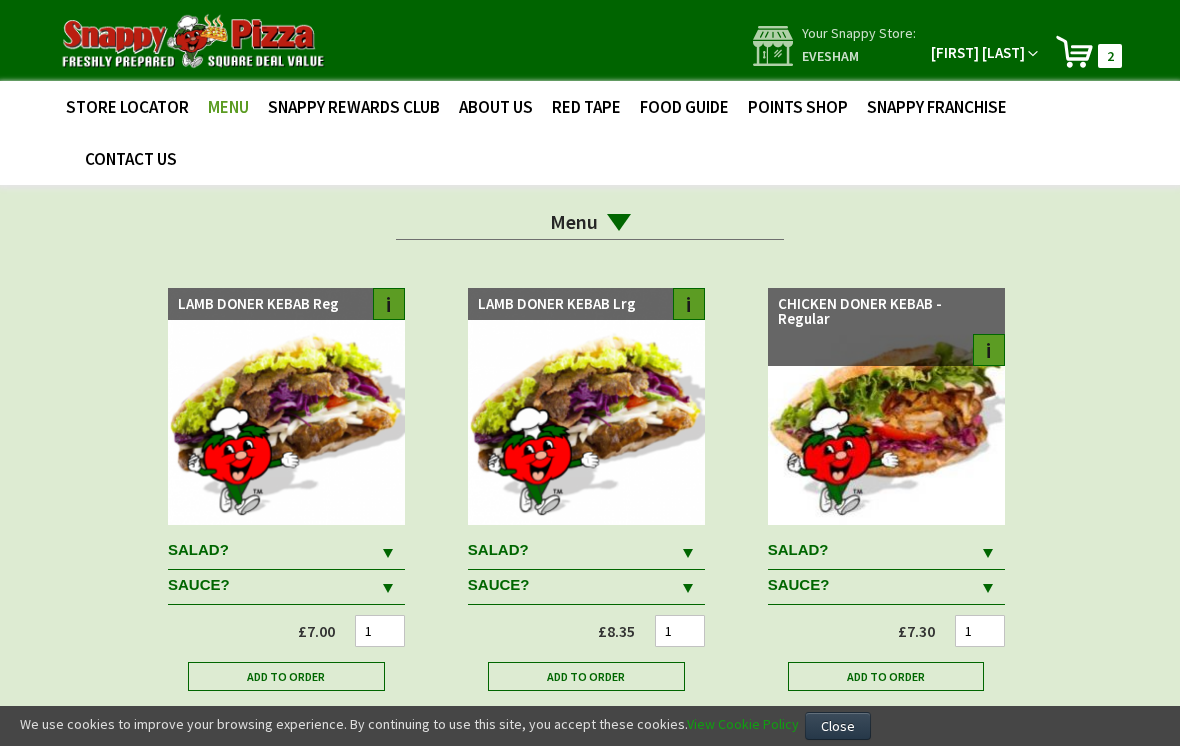 click on "Menu" at bounding box center (590, 222) 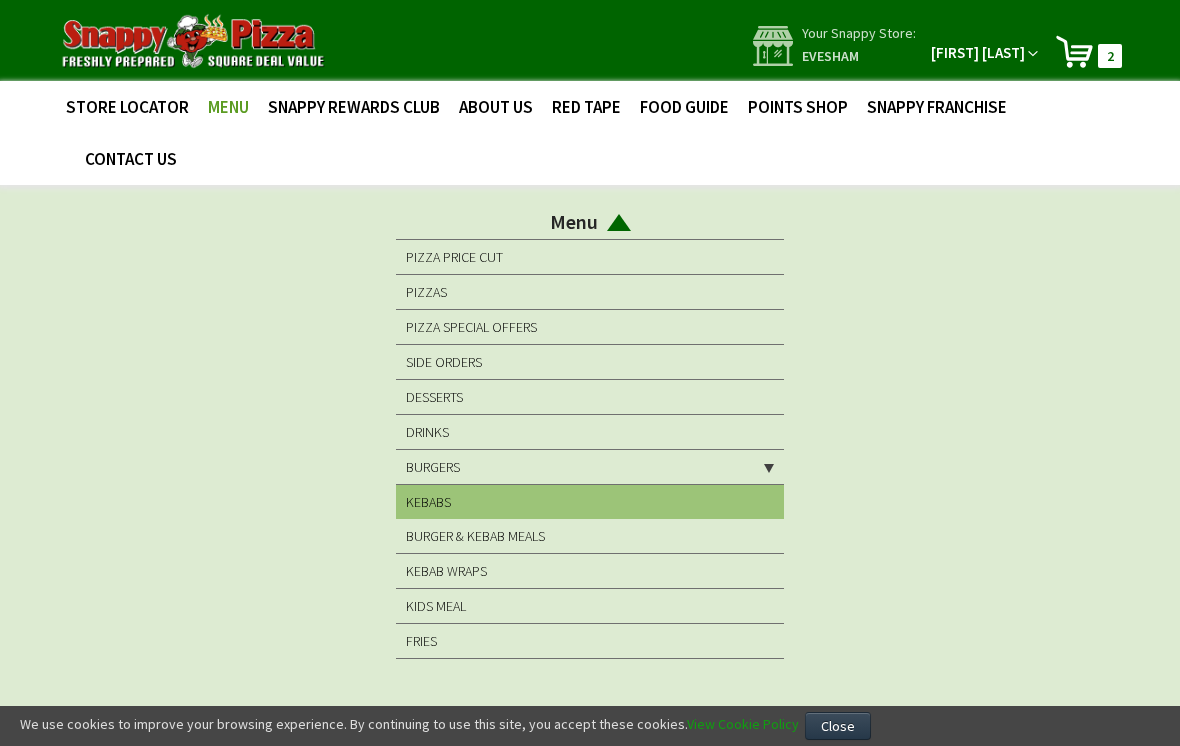 click on "KEBAB WRAPS" at bounding box center (590, 571) 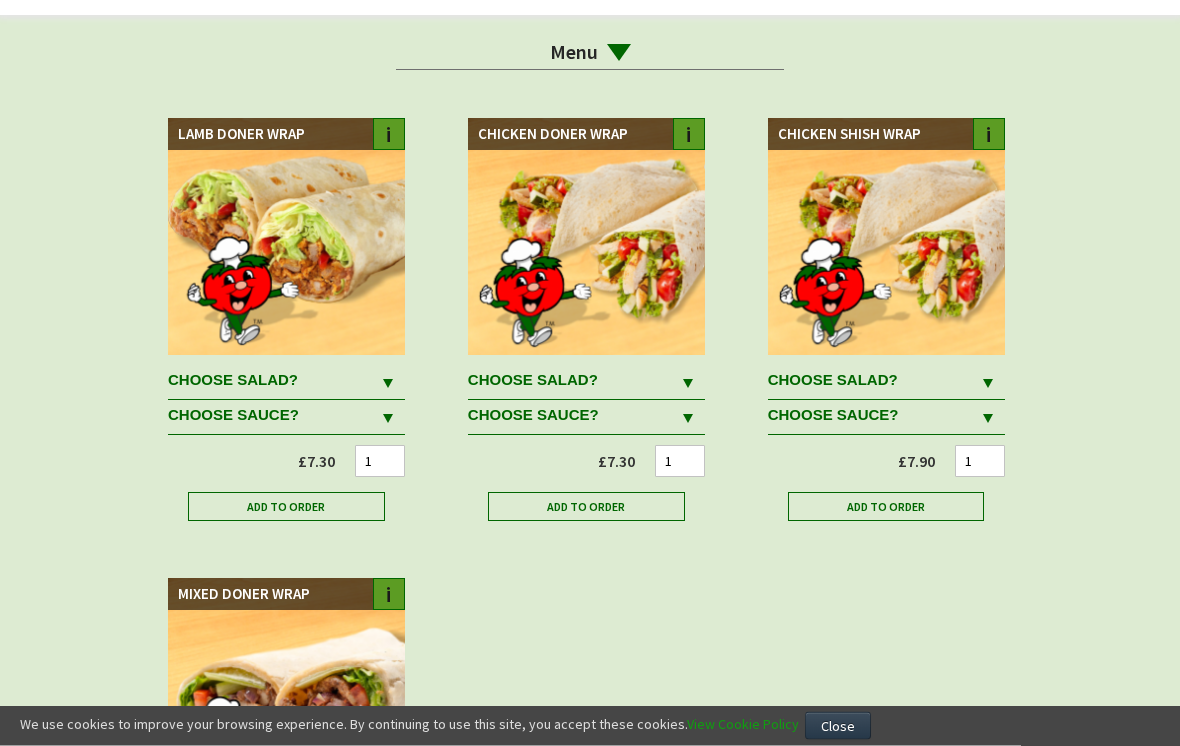 scroll, scrollTop: 182, scrollLeft: 0, axis: vertical 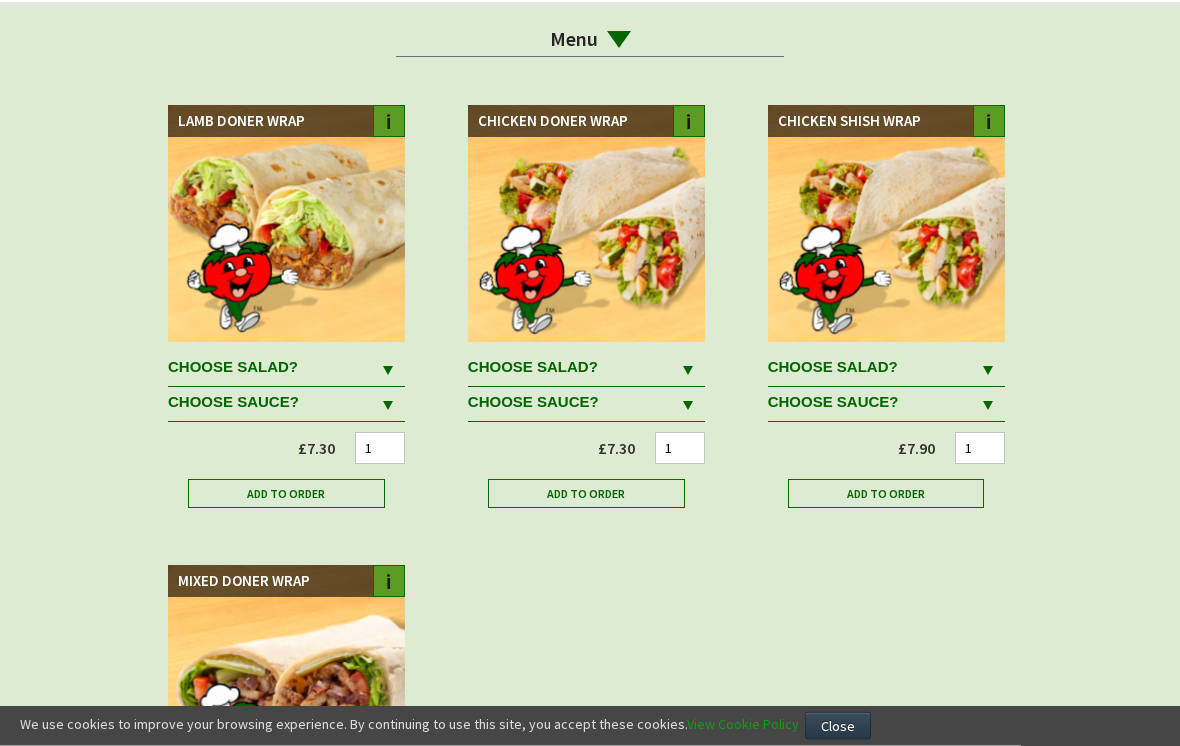 click on "CHOOSE SALAD?" at bounding box center (286, 370) 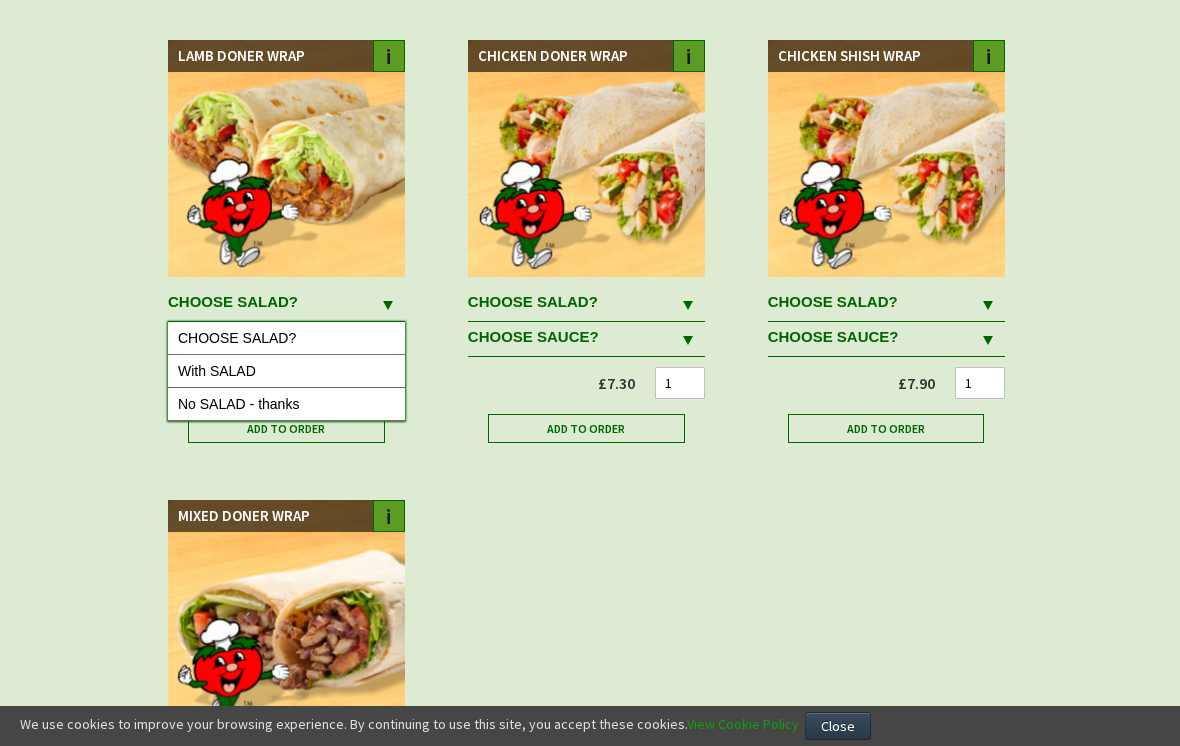scroll, scrollTop: 350, scrollLeft: 0, axis: vertical 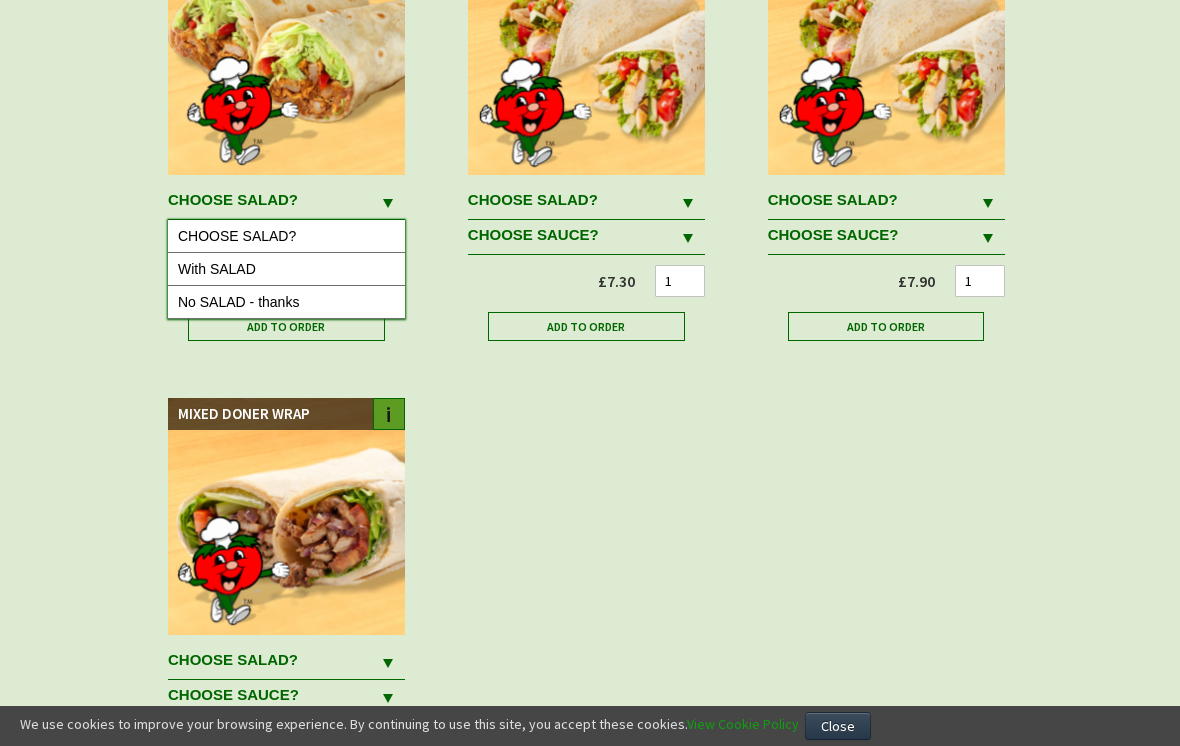 click on "With SALAD" at bounding box center (286, 269) 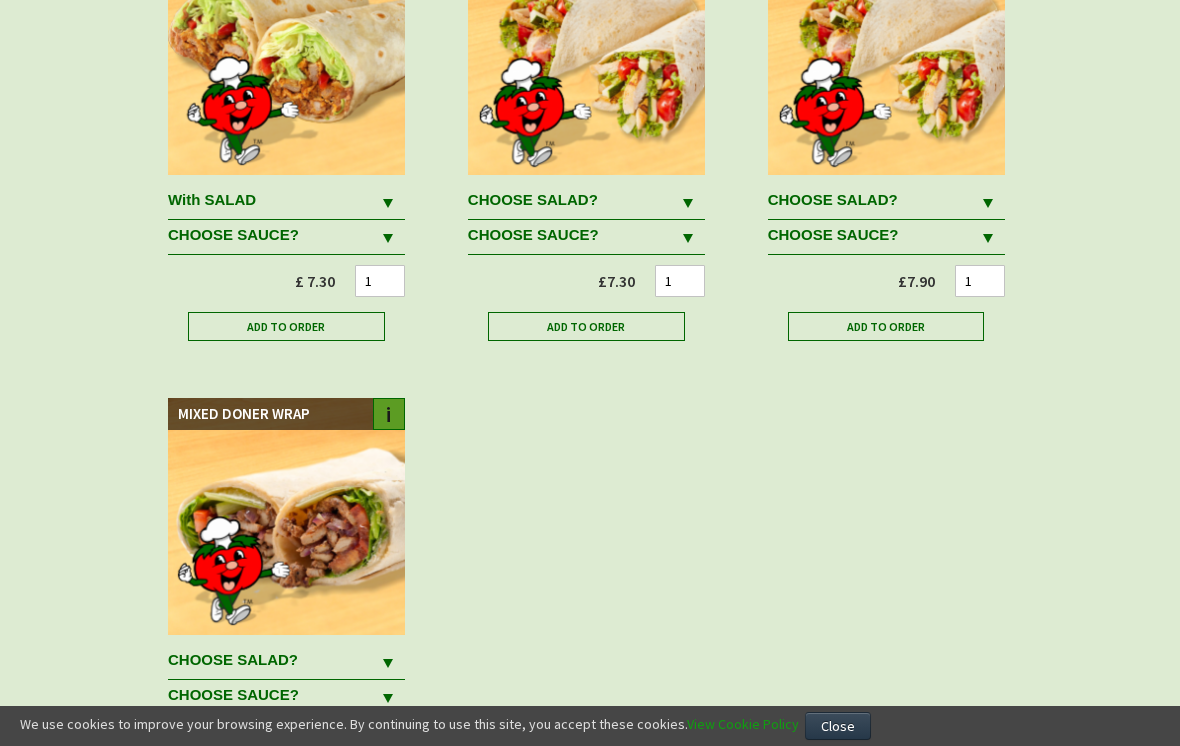 click on "CHOOSE SAUCE?" at bounding box center (271, 200) 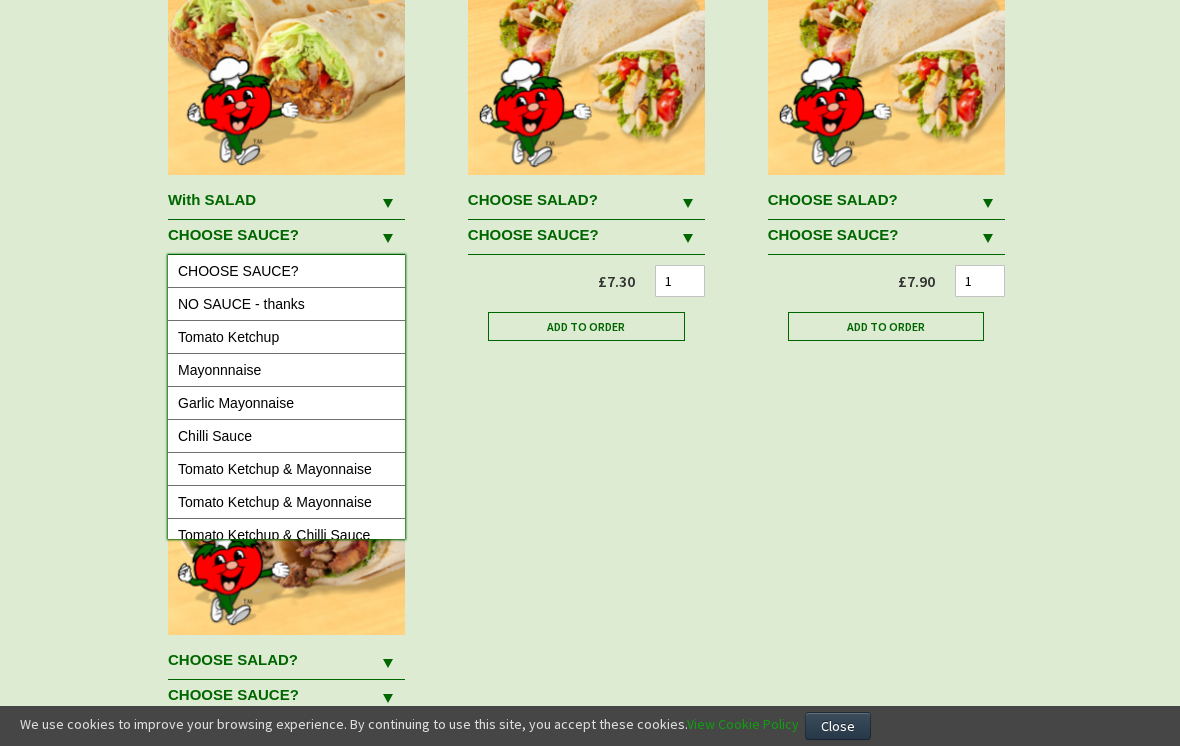 click on "With SALAD" at bounding box center [271, 200] 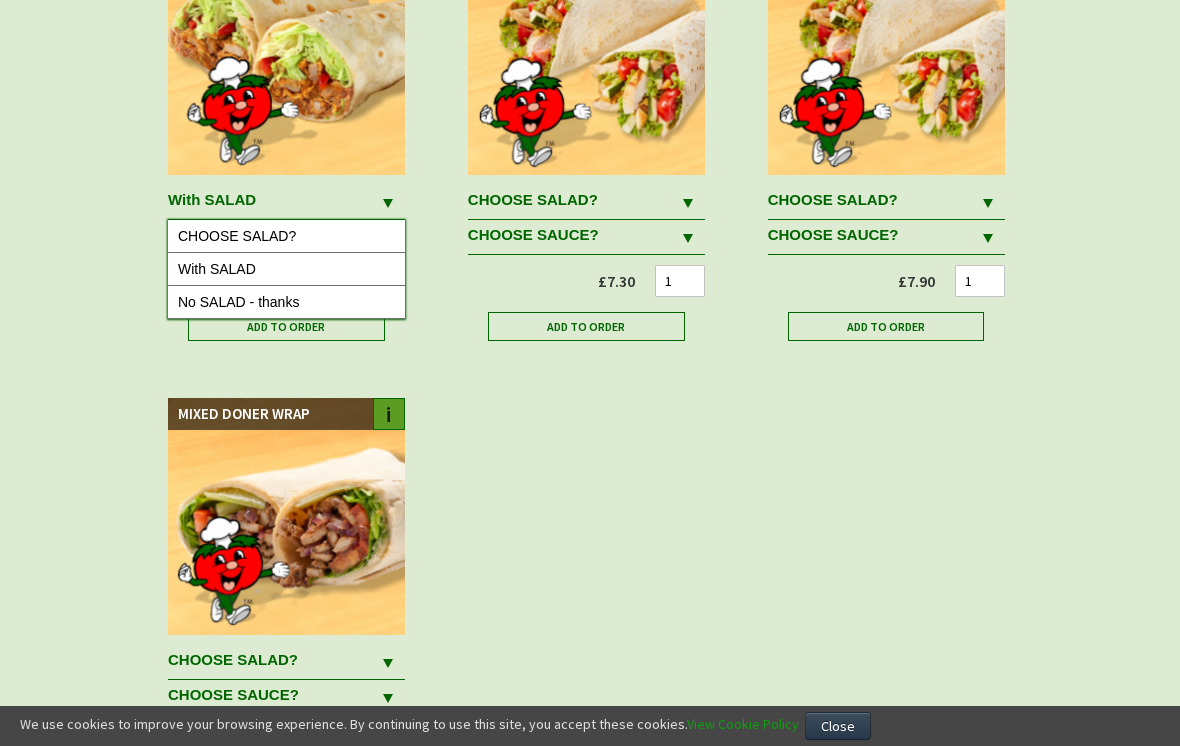 click on "With SALAD" at bounding box center (271, 200) 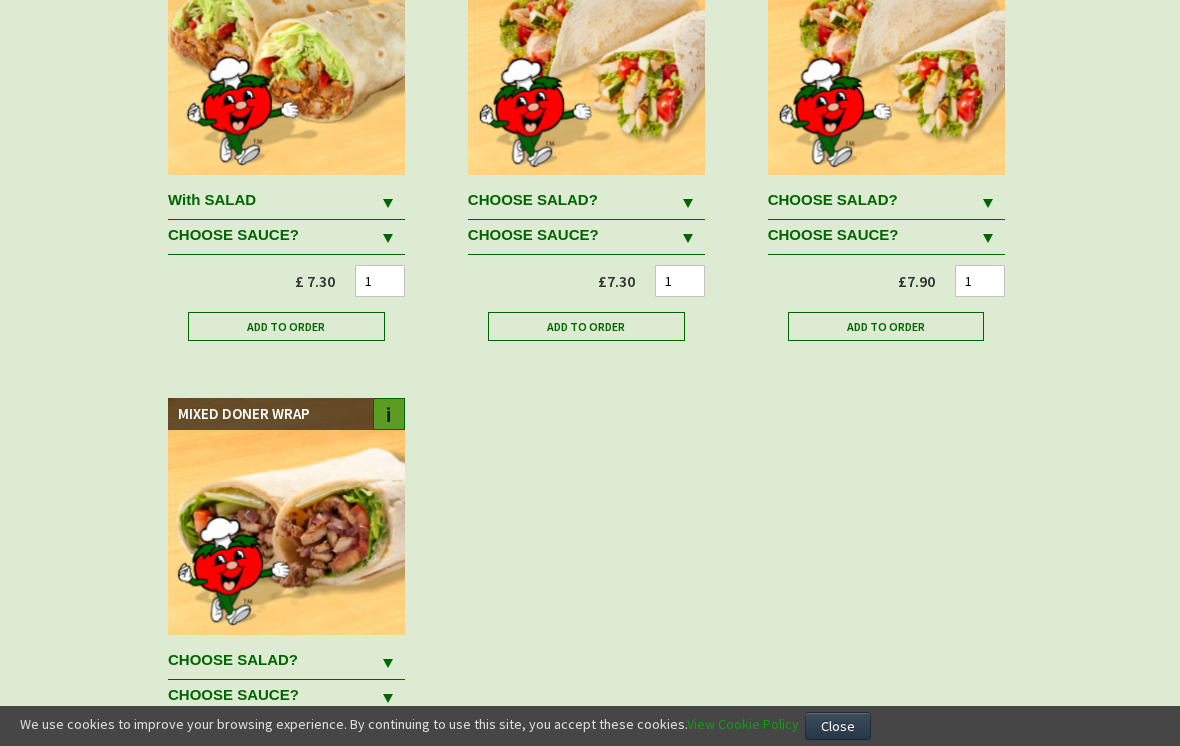 click on "With SALAD" at bounding box center (271, 200) 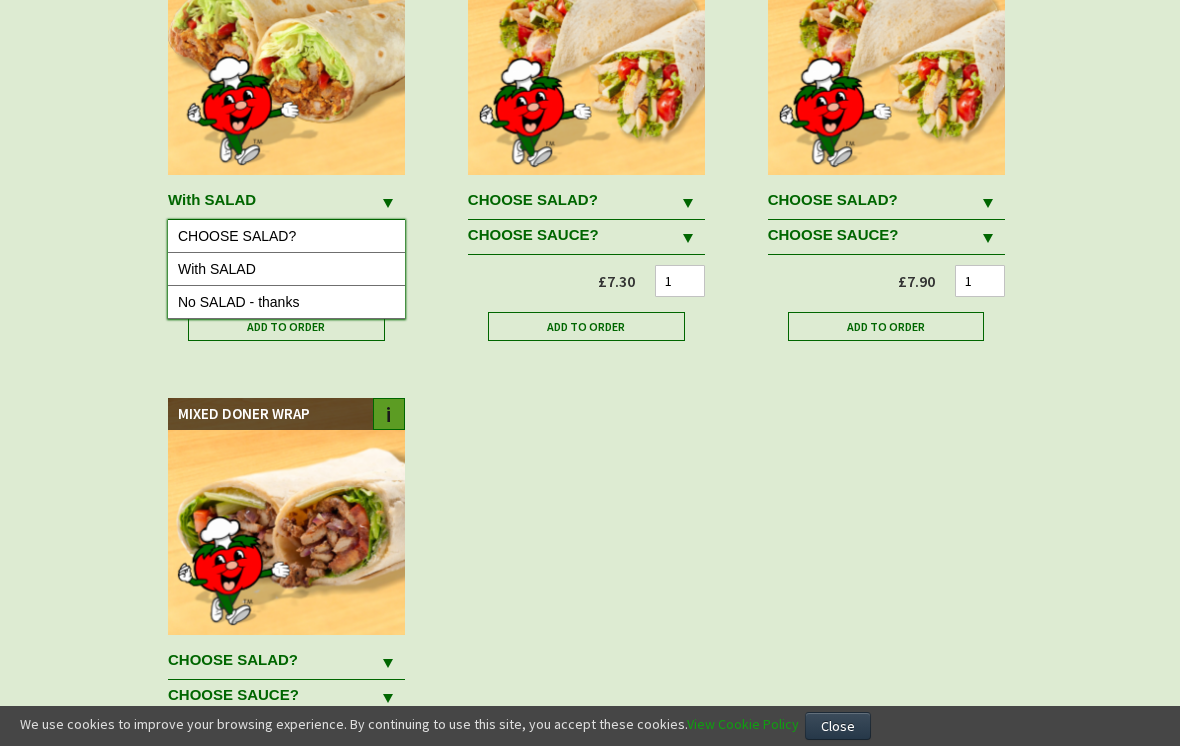 click on "No SALAD - thanks" at bounding box center [286, 302] 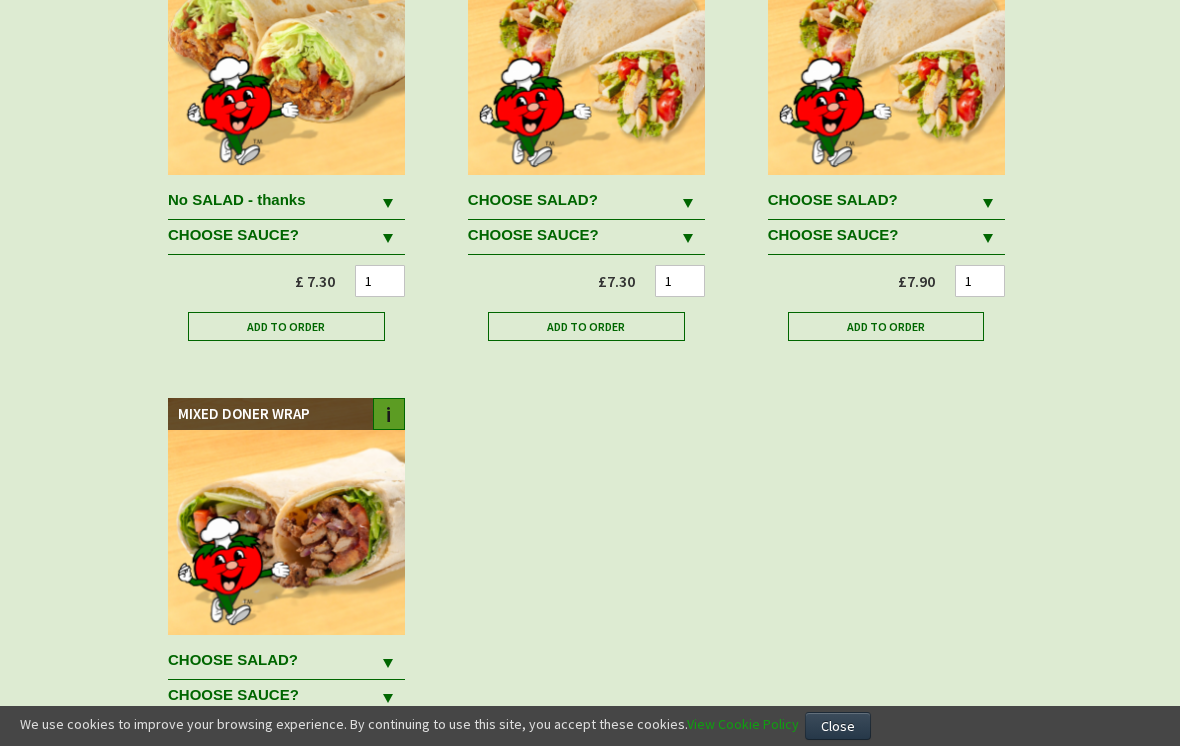 click on "CHOOSE SAUCE?" at bounding box center (271, 200) 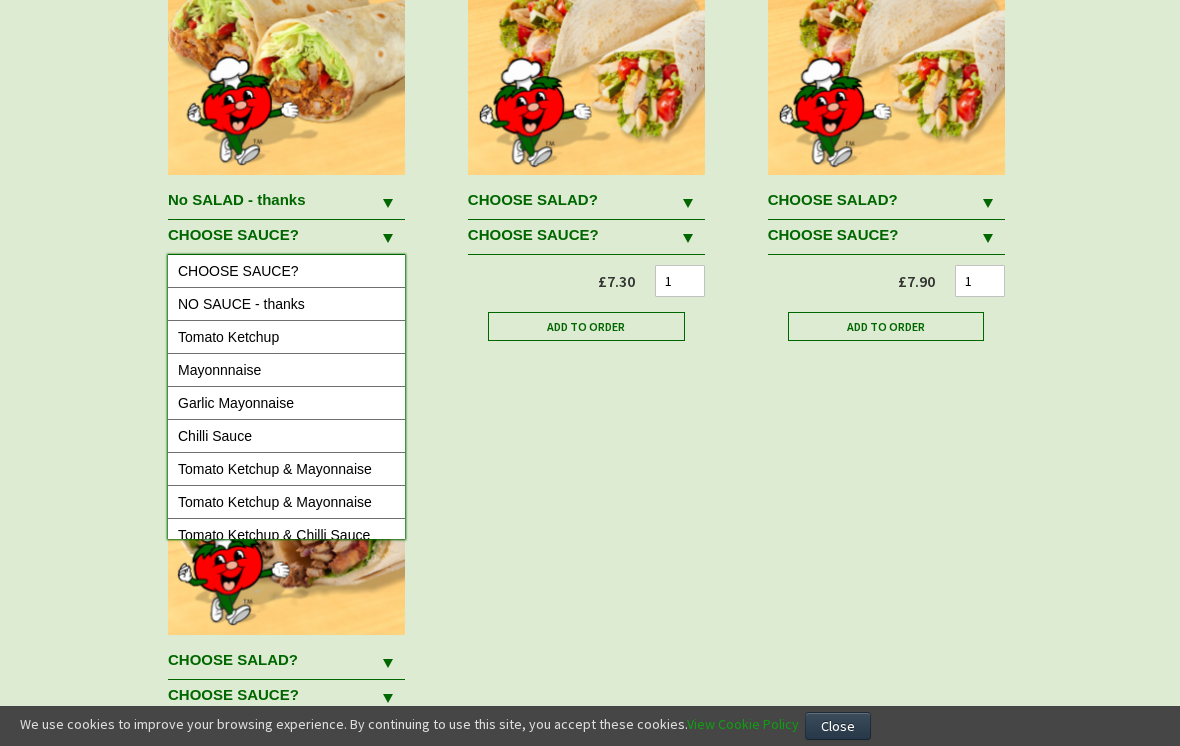 click on "Garlic Mayonnaise" at bounding box center (286, 403) 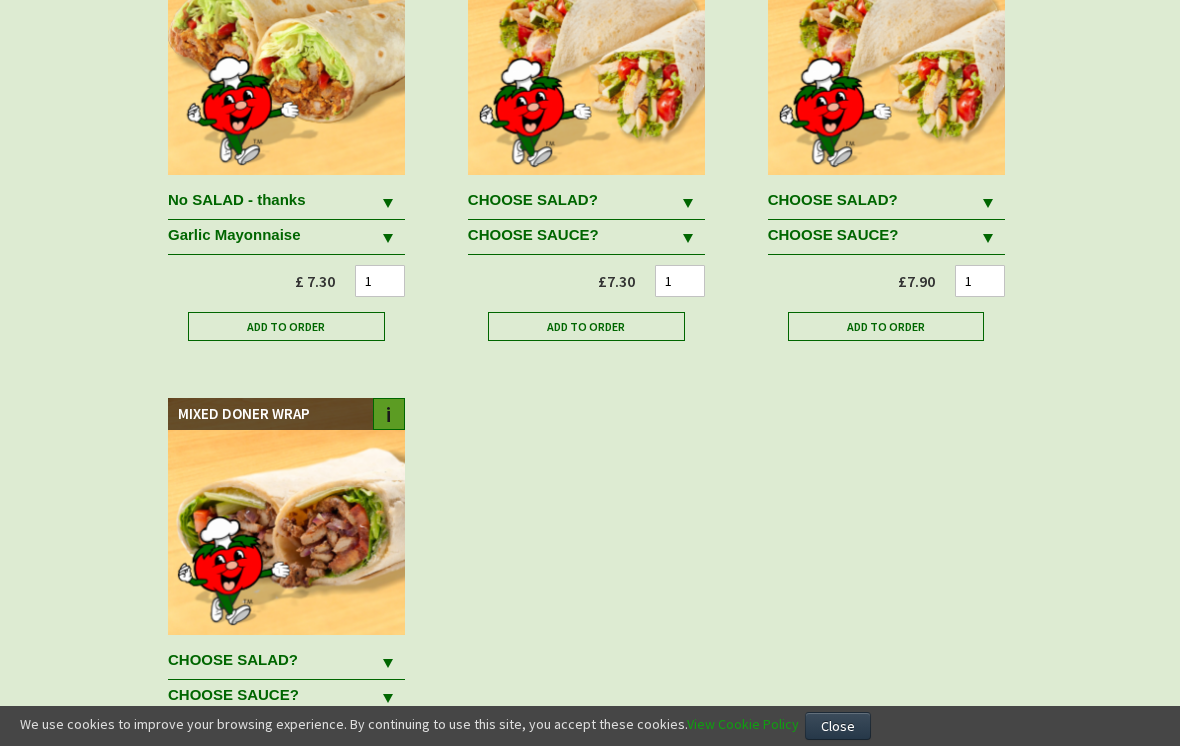 click on "Add to Order" at bounding box center (286, 326) 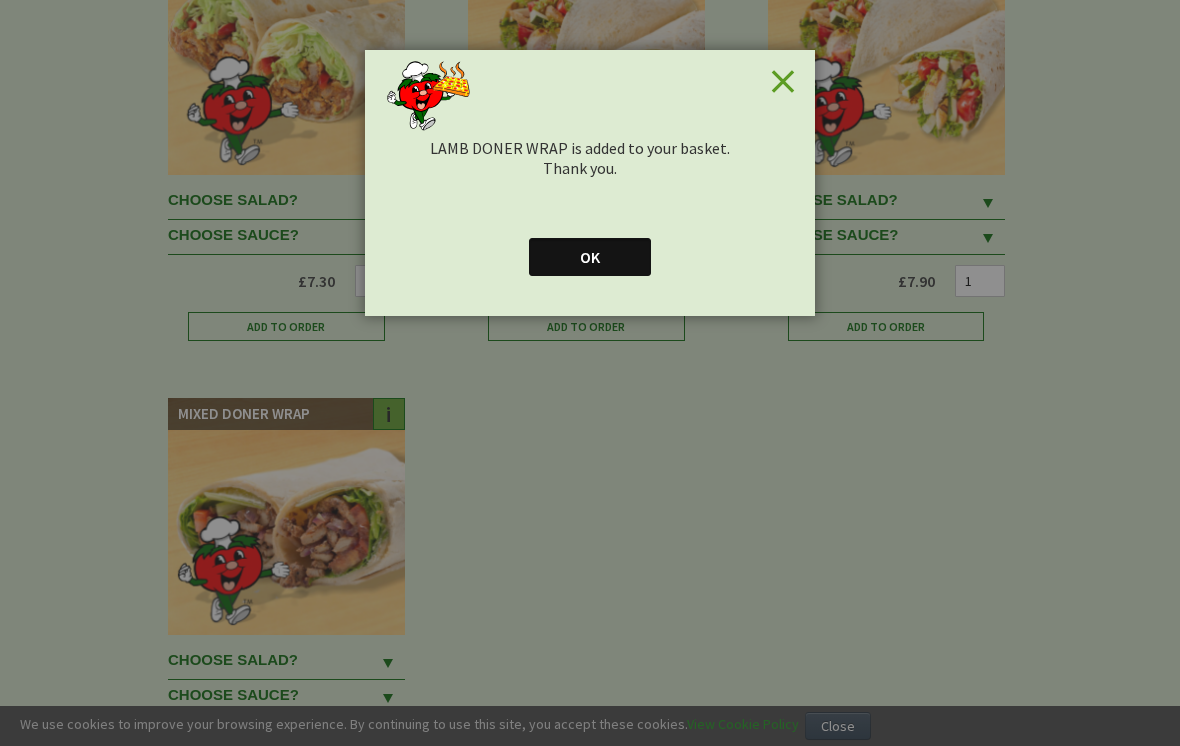 click on "OK" at bounding box center (590, 257) 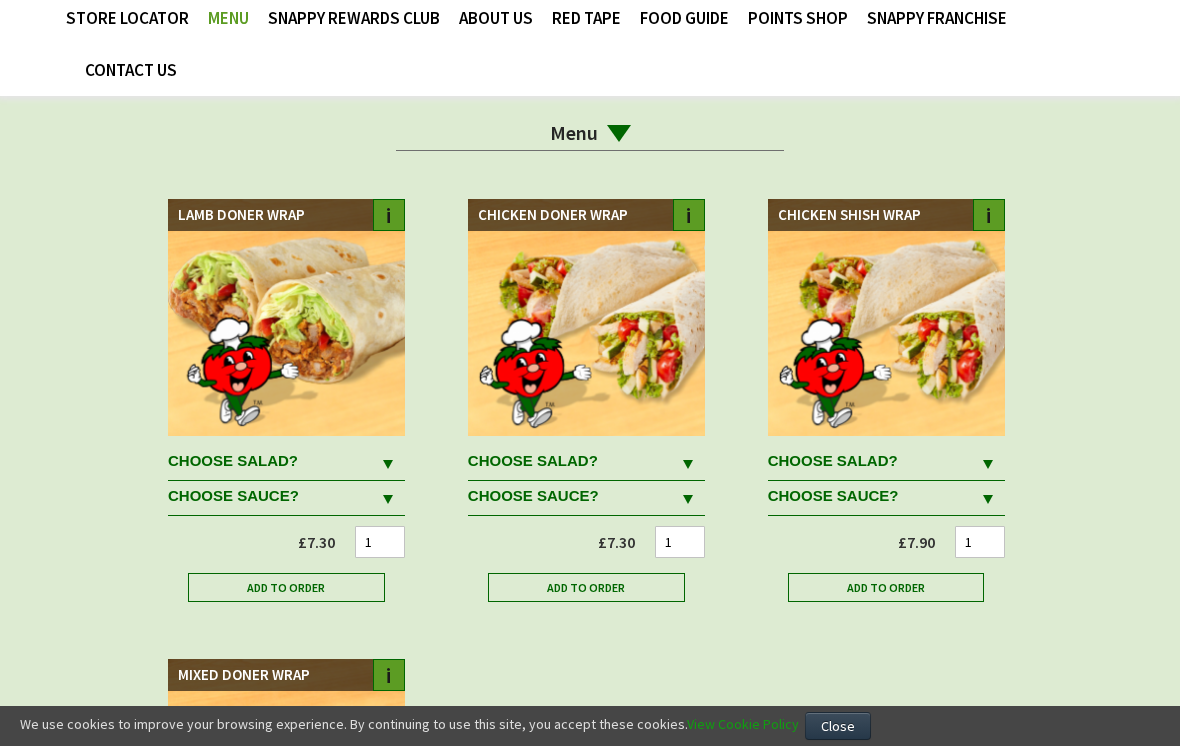 scroll, scrollTop: 0, scrollLeft: 0, axis: both 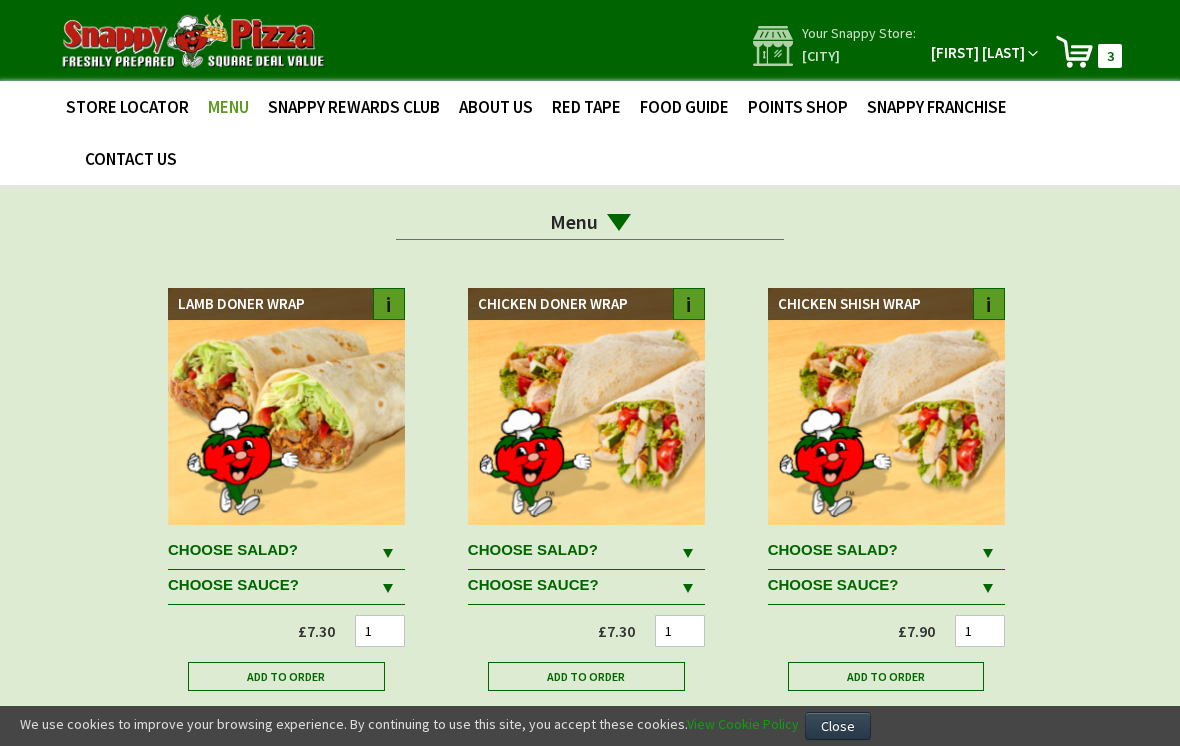 click on "Menu" at bounding box center [574, 221] 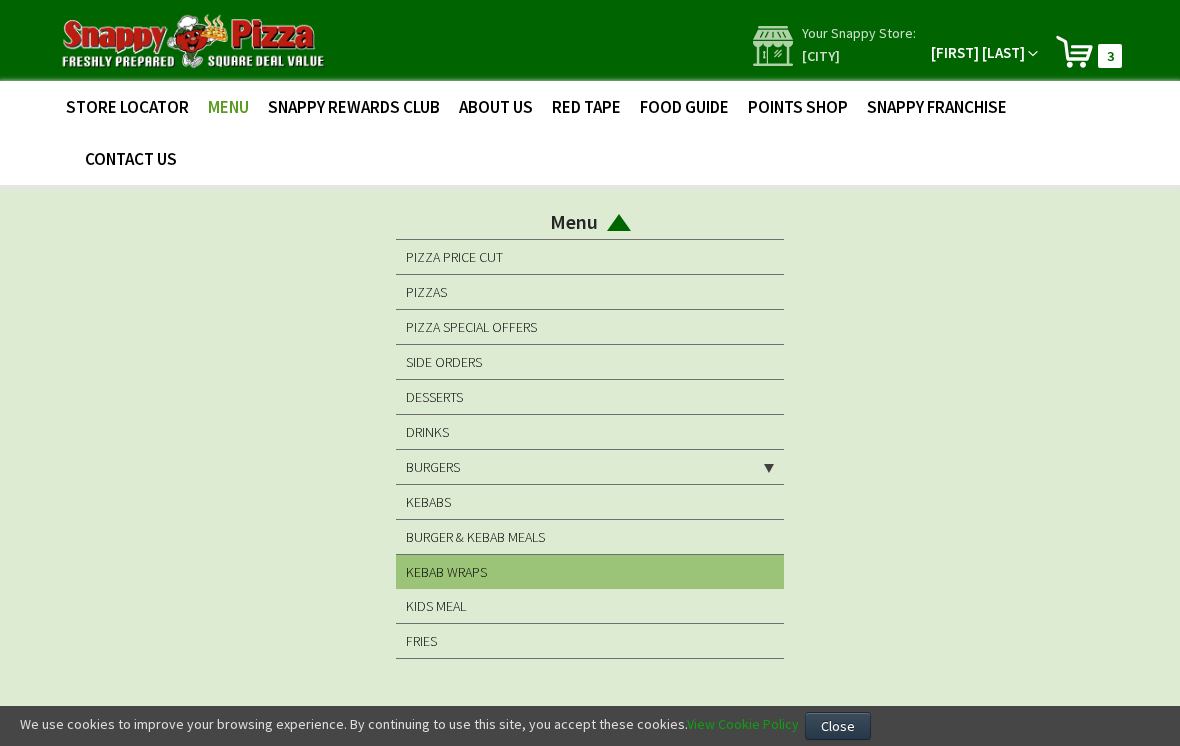 click on "PIZZA PRICE CUT" at bounding box center [590, 257] 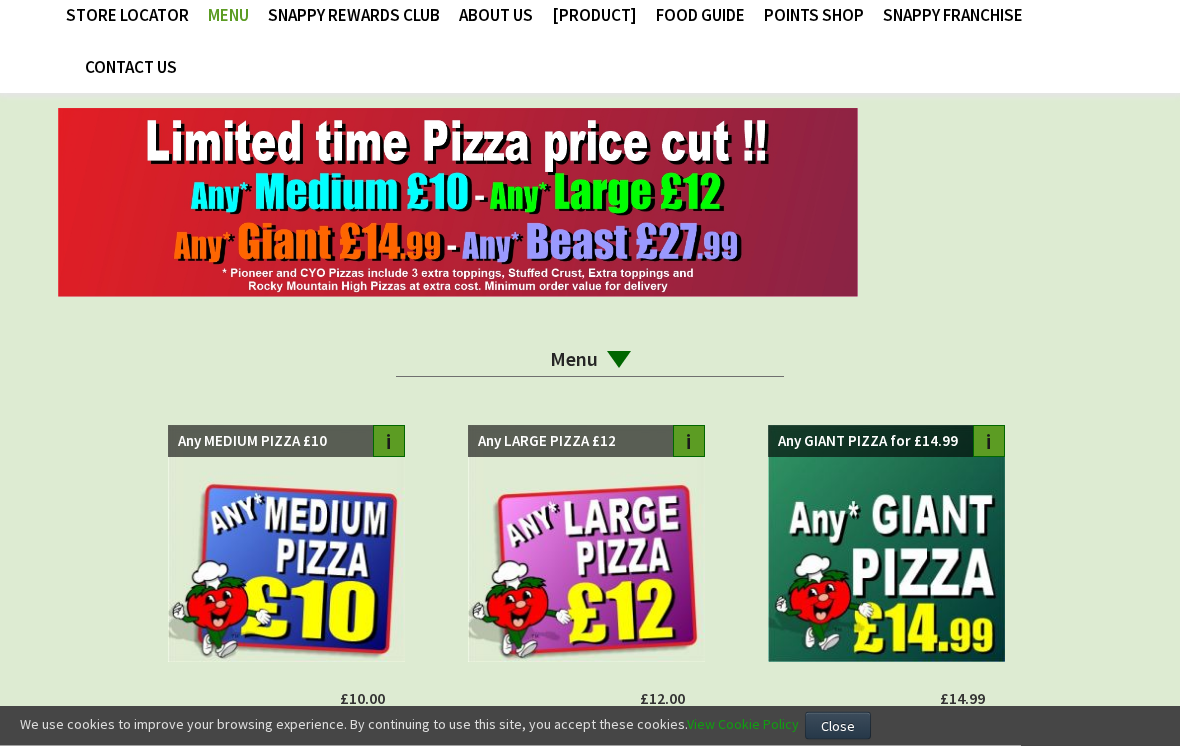 scroll, scrollTop: 91, scrollLeft: 0, axis: vertical 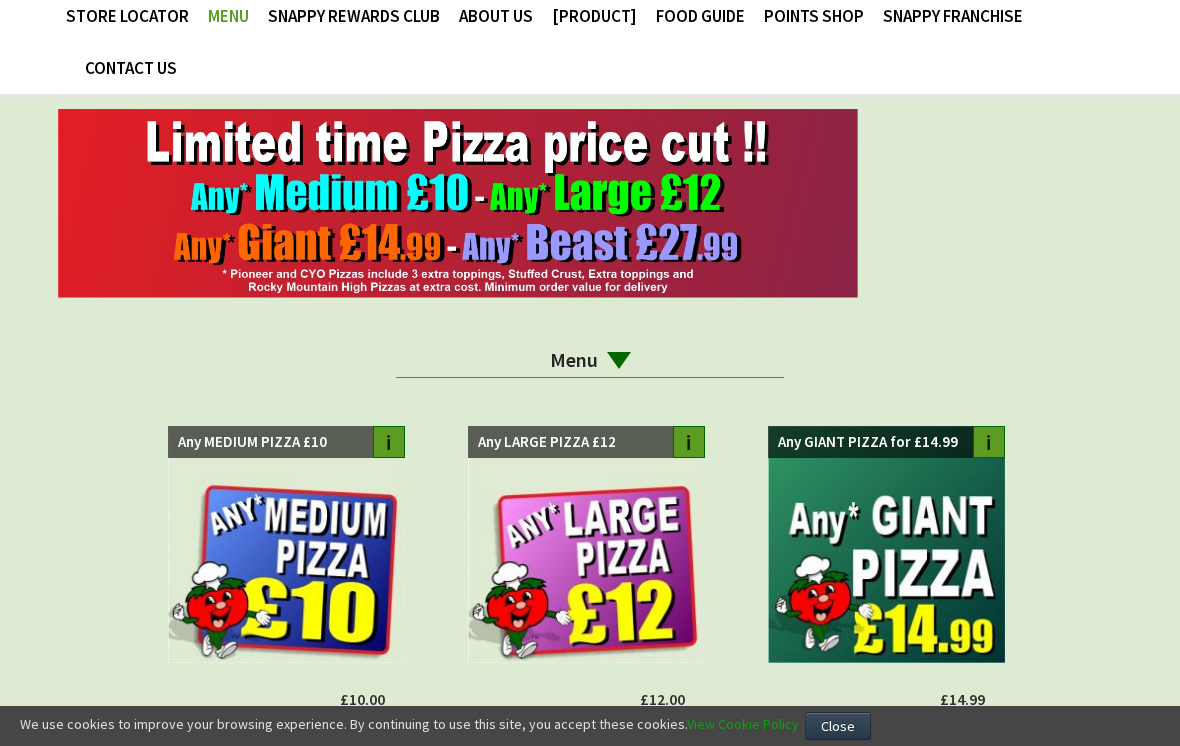 click at bounding box center (286, 544) 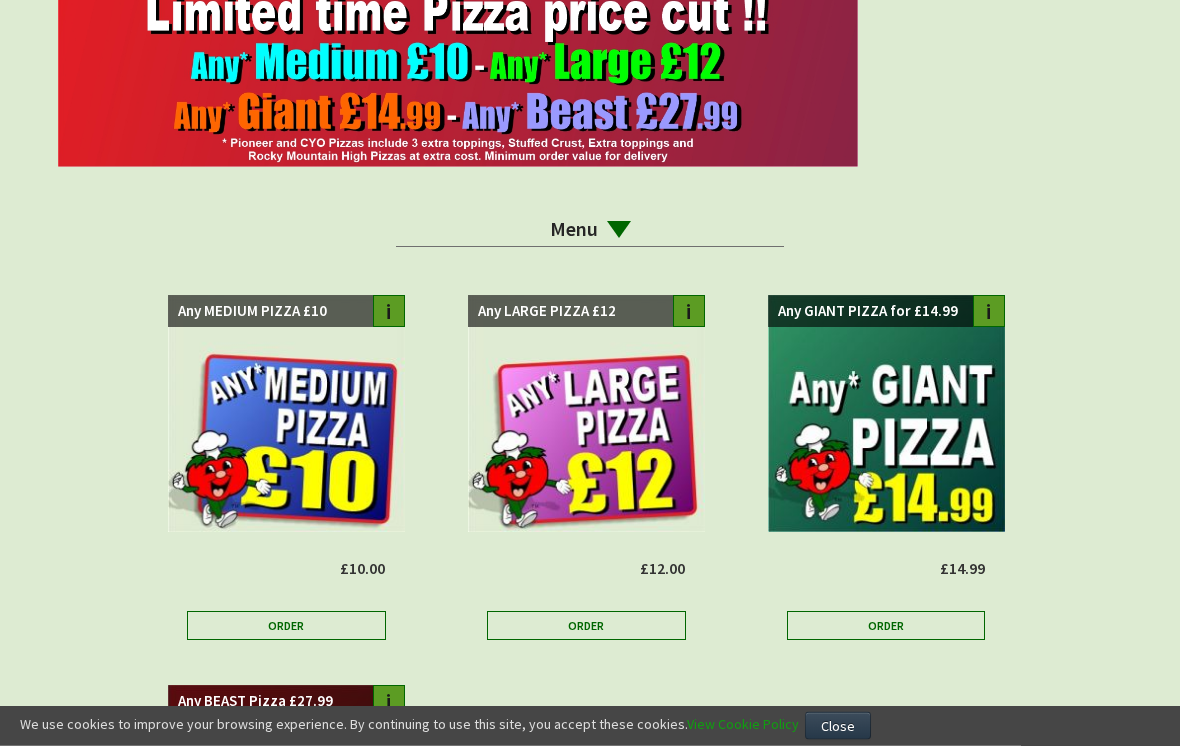 scroll, scrollTop: 223, scrollLeft: 0, axis: vertical 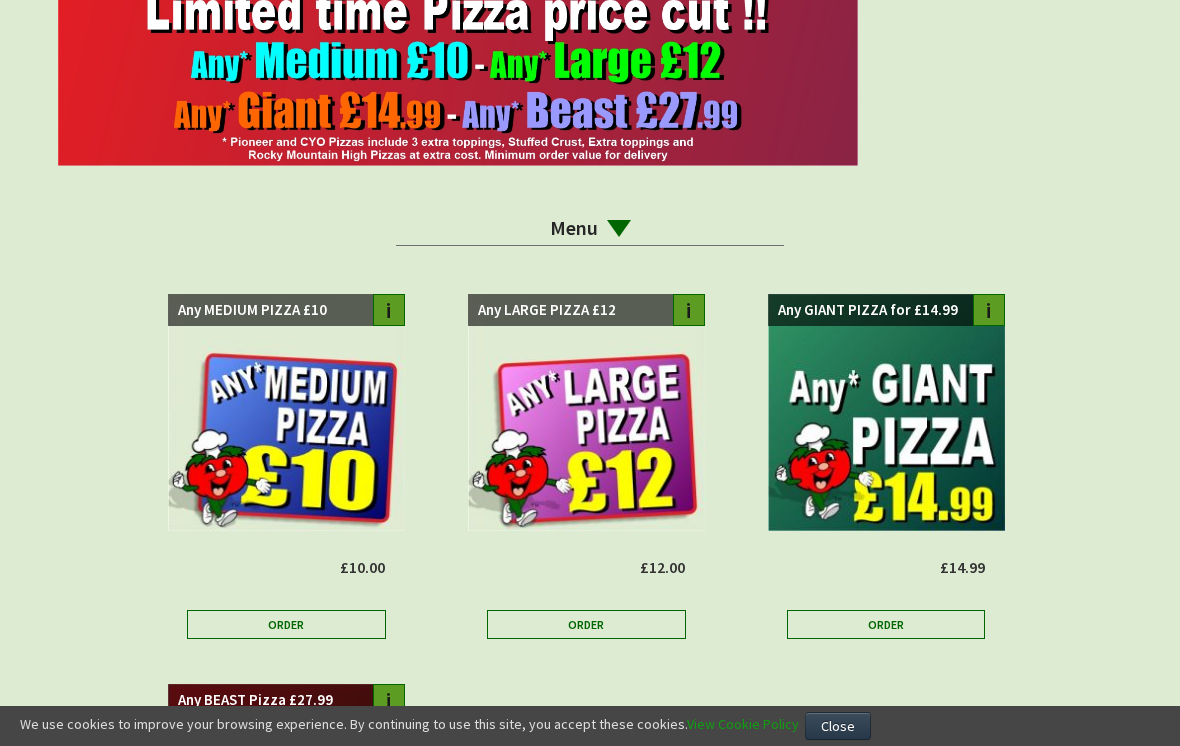 click on "Order" at bounding box center (586, 624) 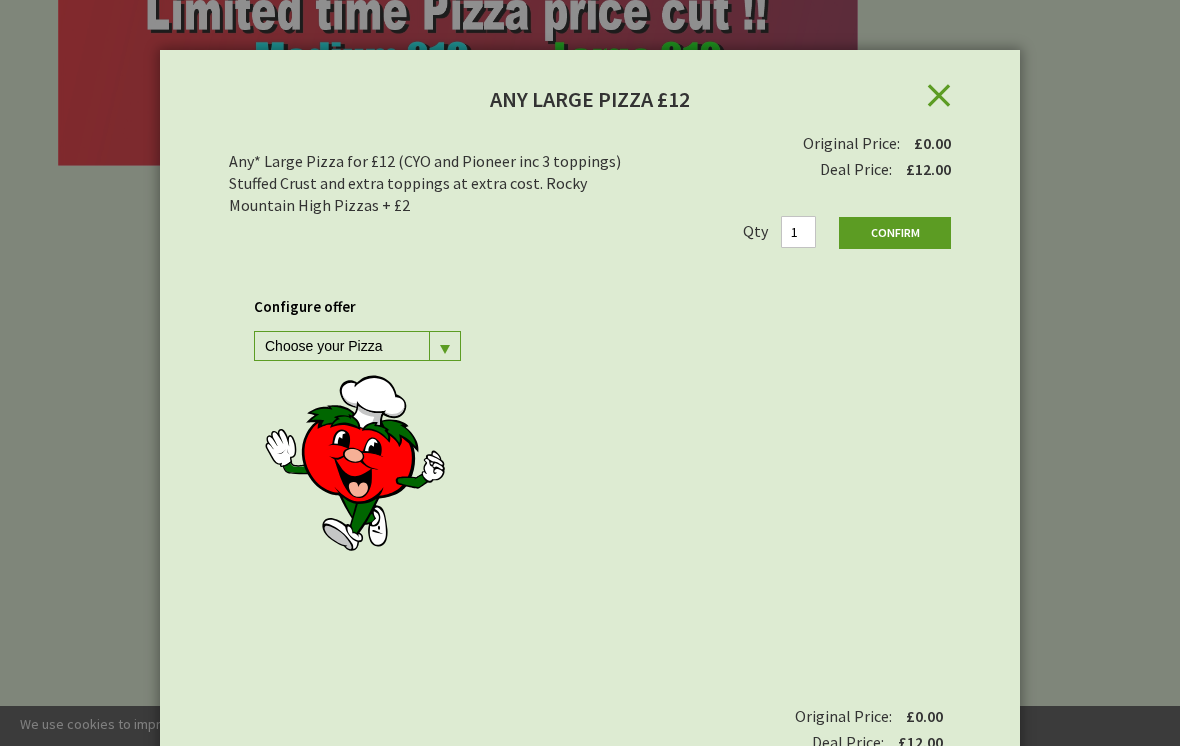 click at bounding box center (444, 346) 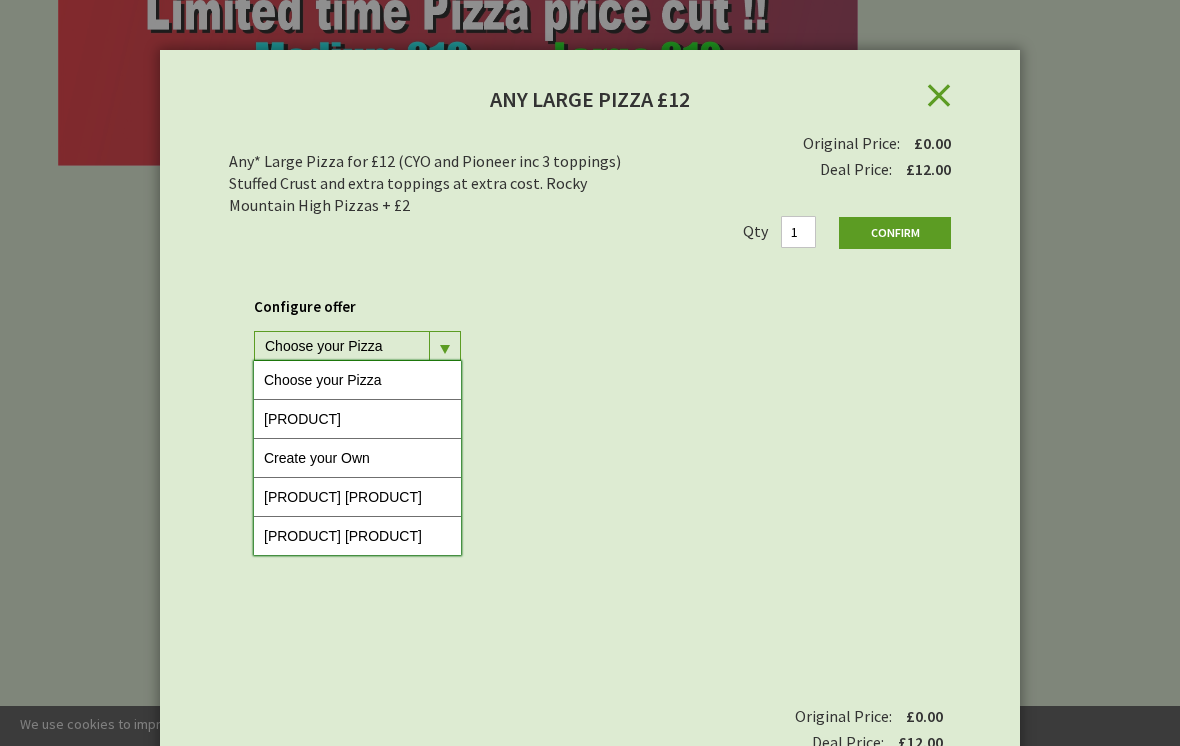 click on "Choose your Pizza" at bounding box center [357, 380] 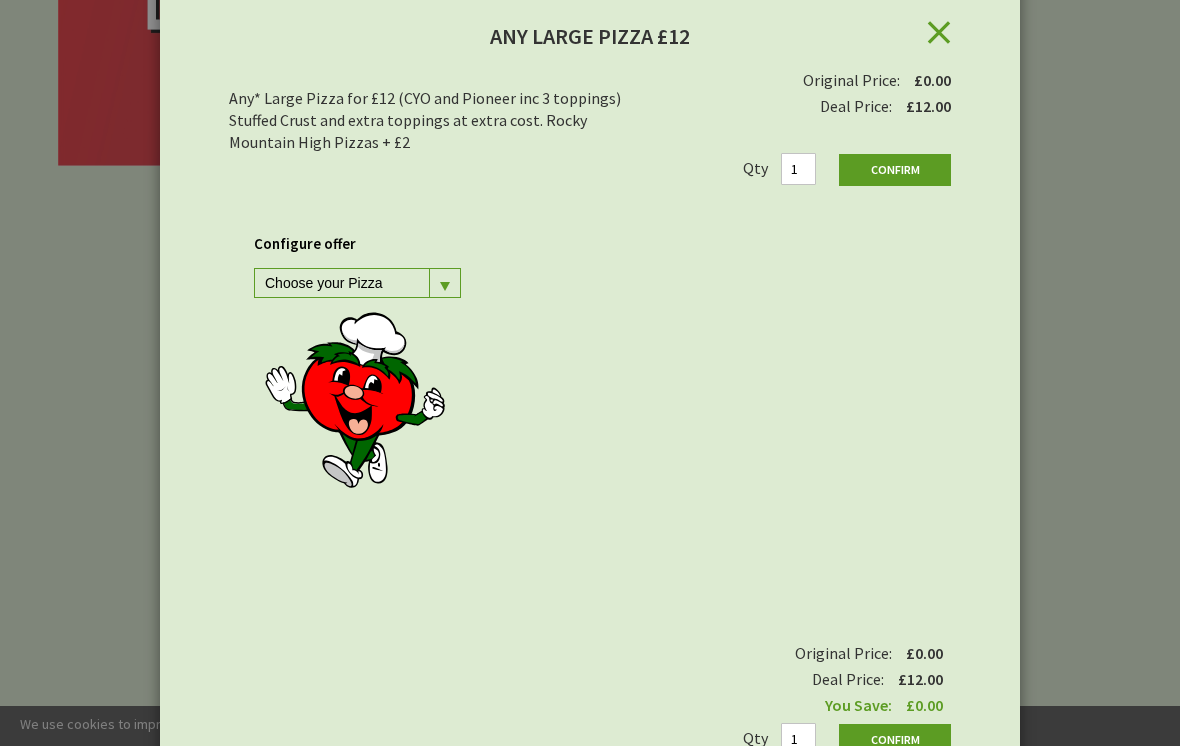 scroll, scrollTop: 62, scrollLeft: 0, axis: vertical 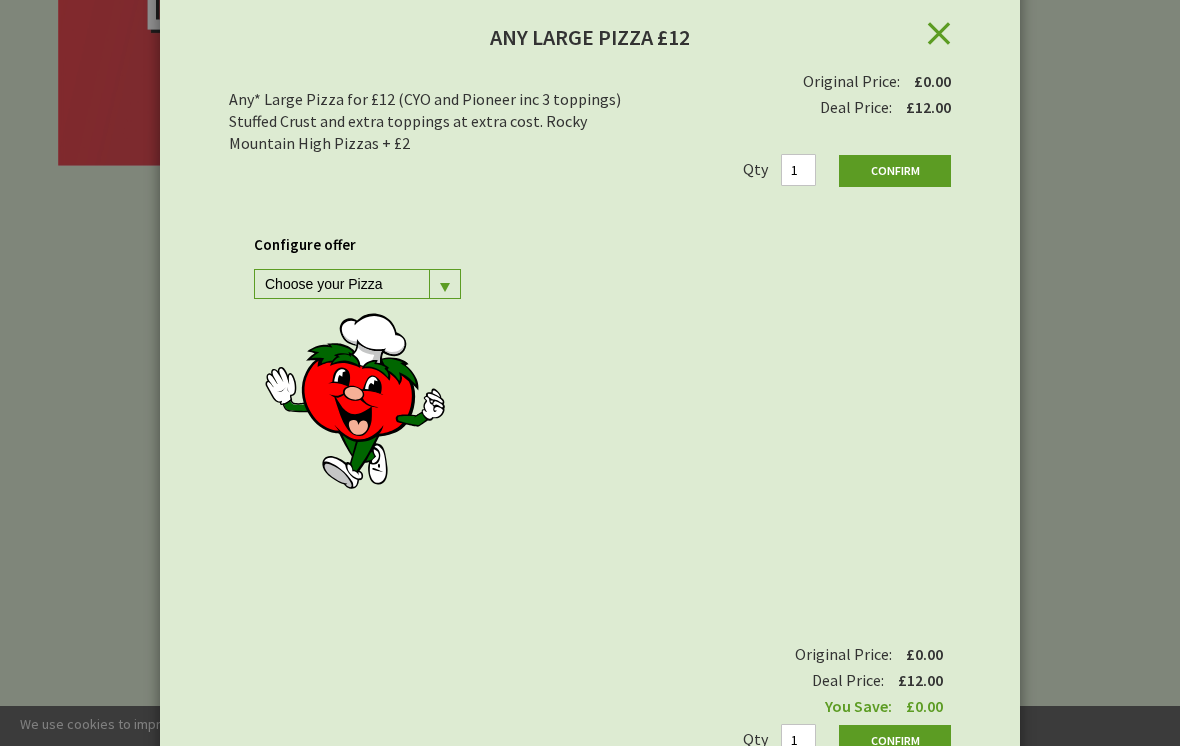 click on "Choose your Pizza" at bounding box center [357, 284] 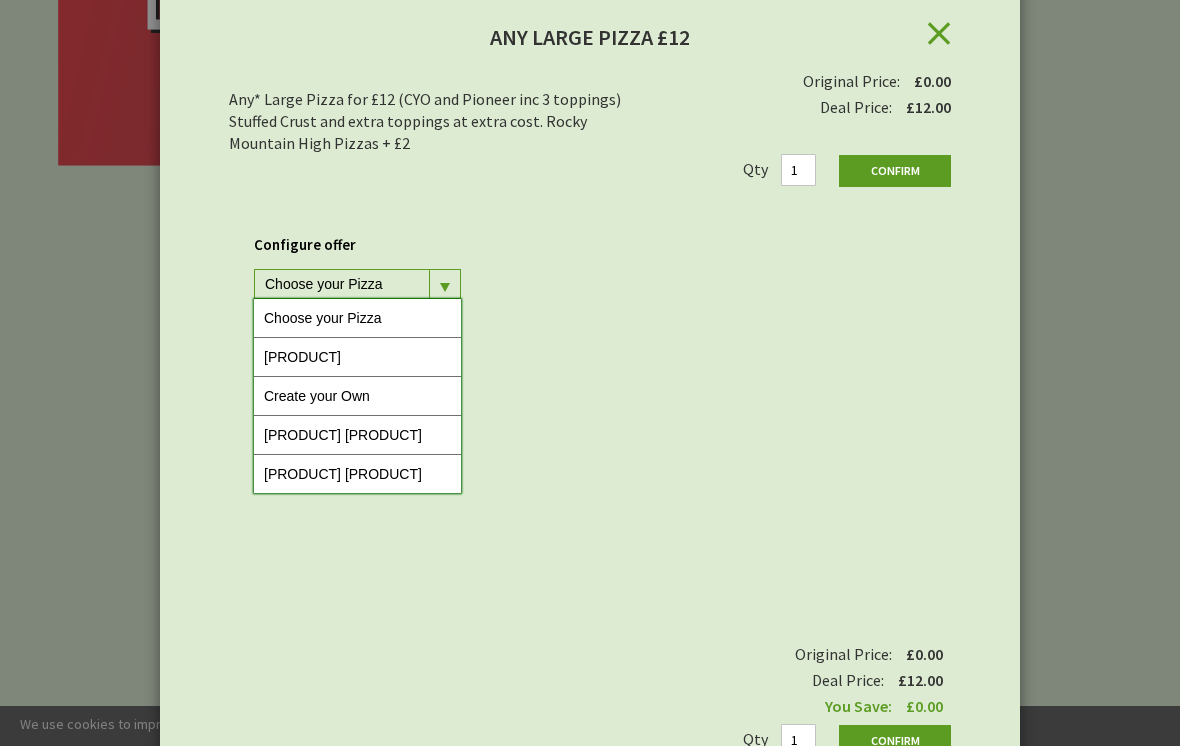 click on "Create your Own" at bounding box center (357, 396) 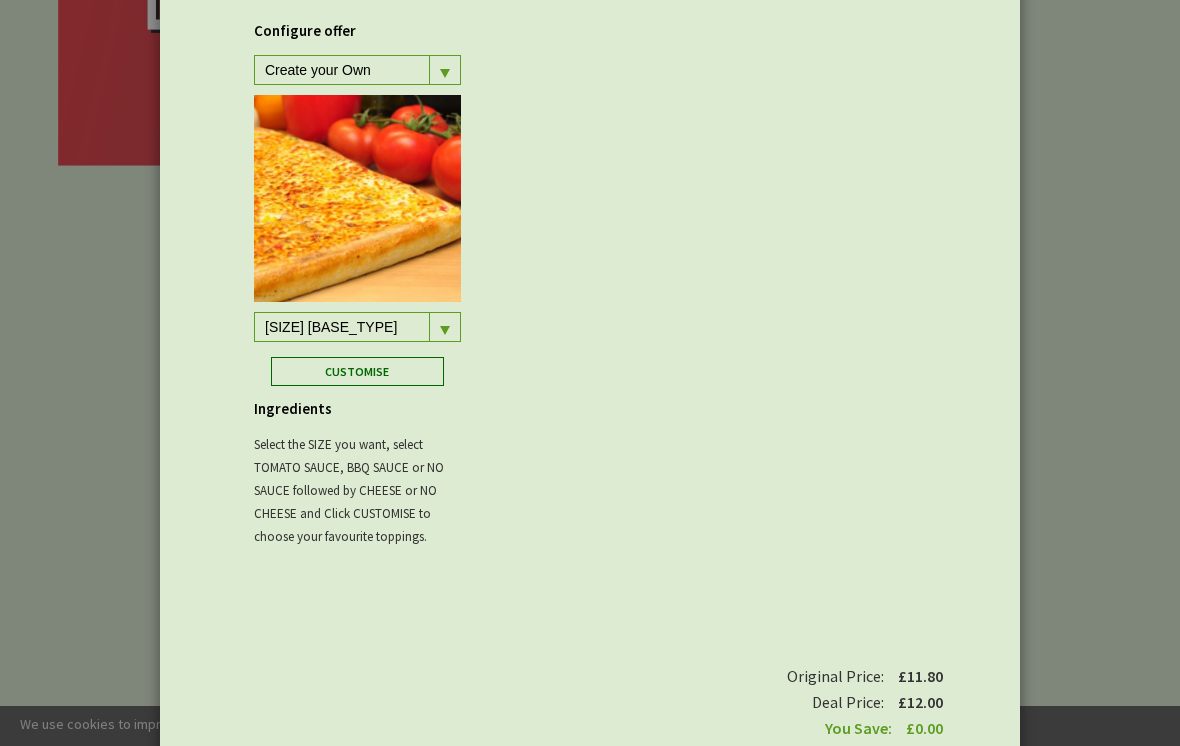 scroll, scrollTop: 277, scrollLeft: 0, axis: vertical 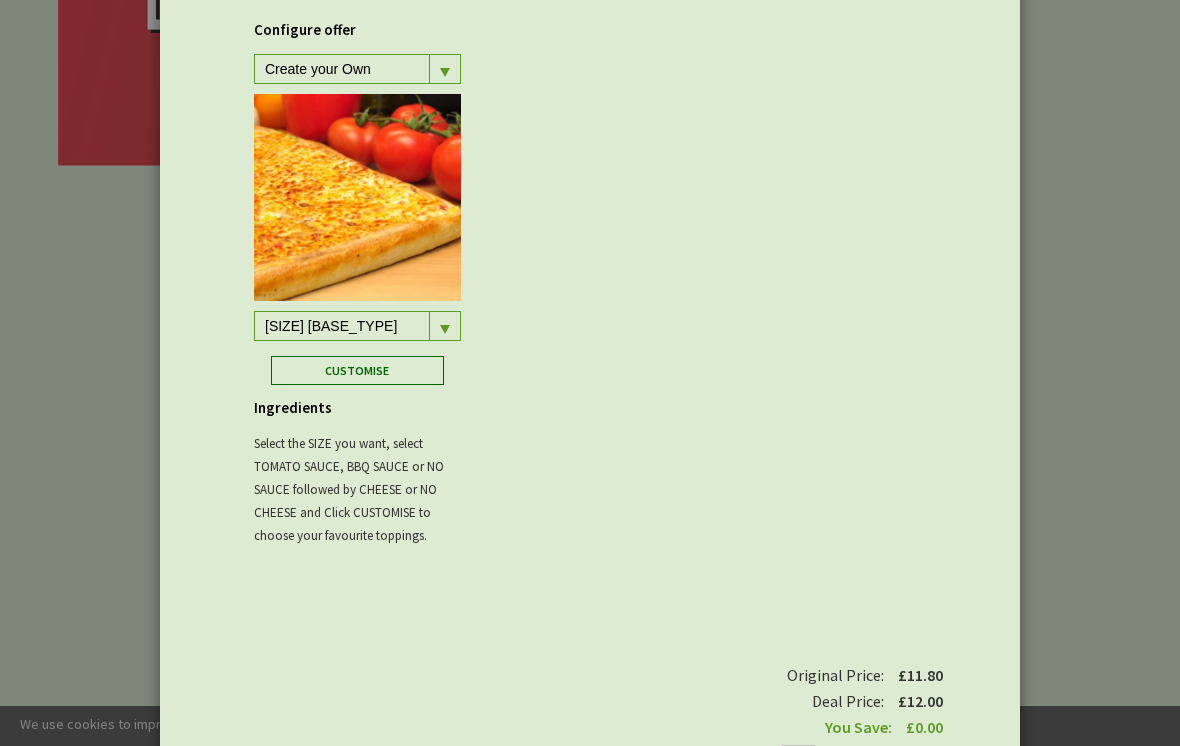 click on "Customise" at bounding box center (358, 370) 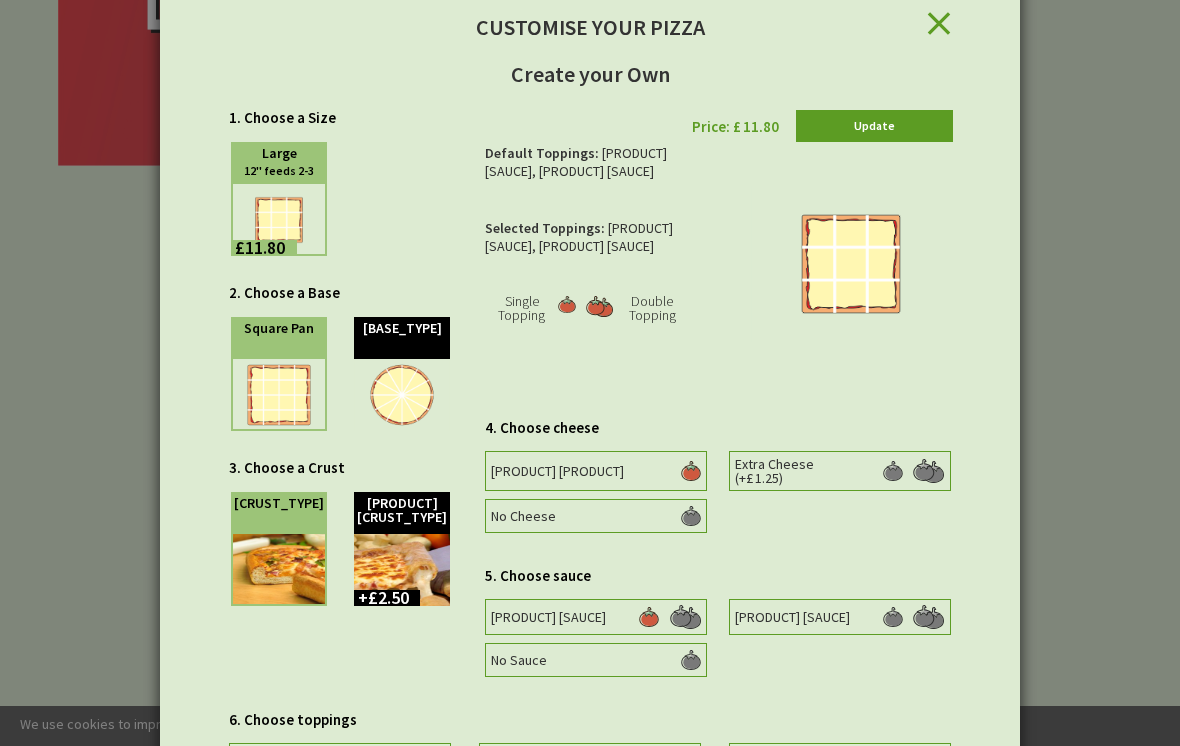 scroll, scrollTop: 134, scrollLeft: 0, axis: vertical 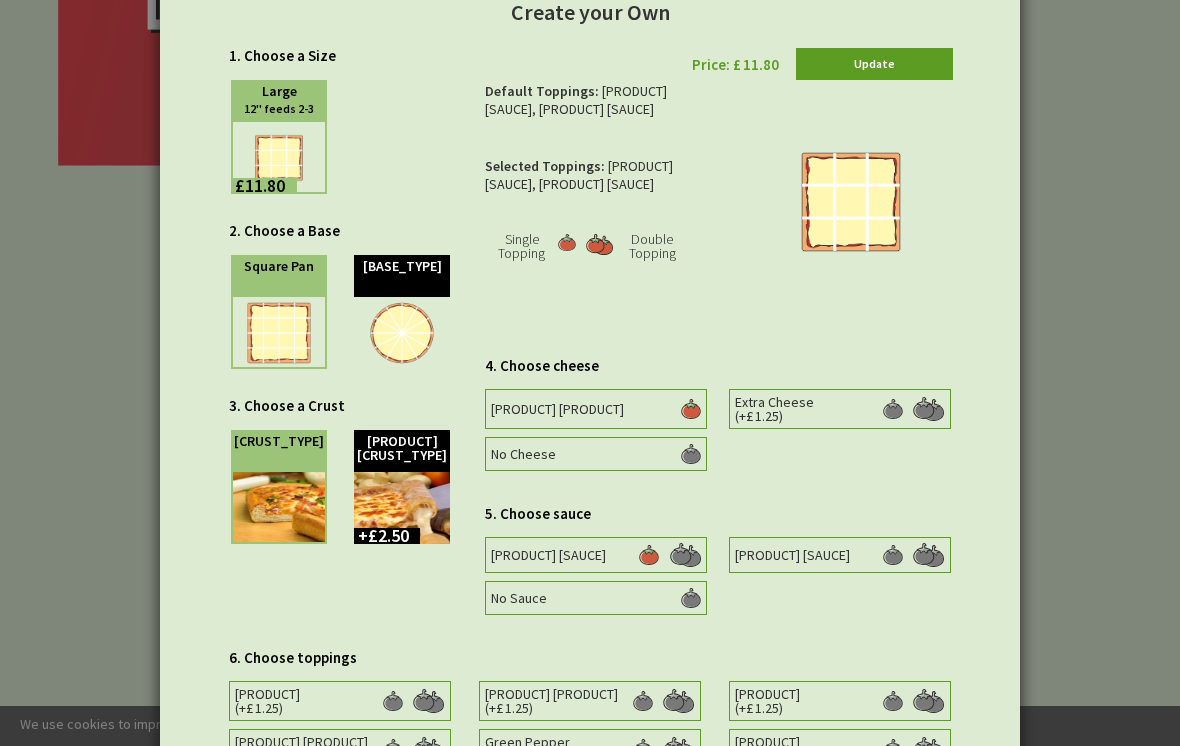 click at bounding box center [670, 555] 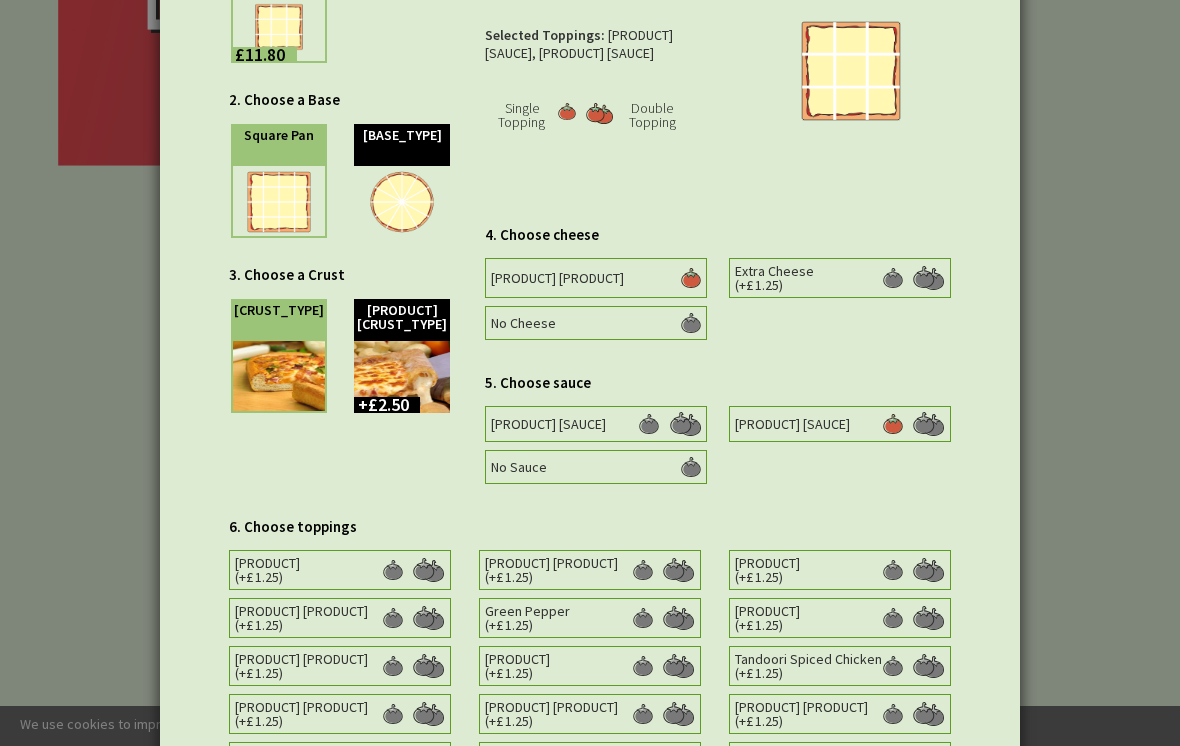 scroll, scrollTop: 266, scrollLeft: 0, axis: vertical 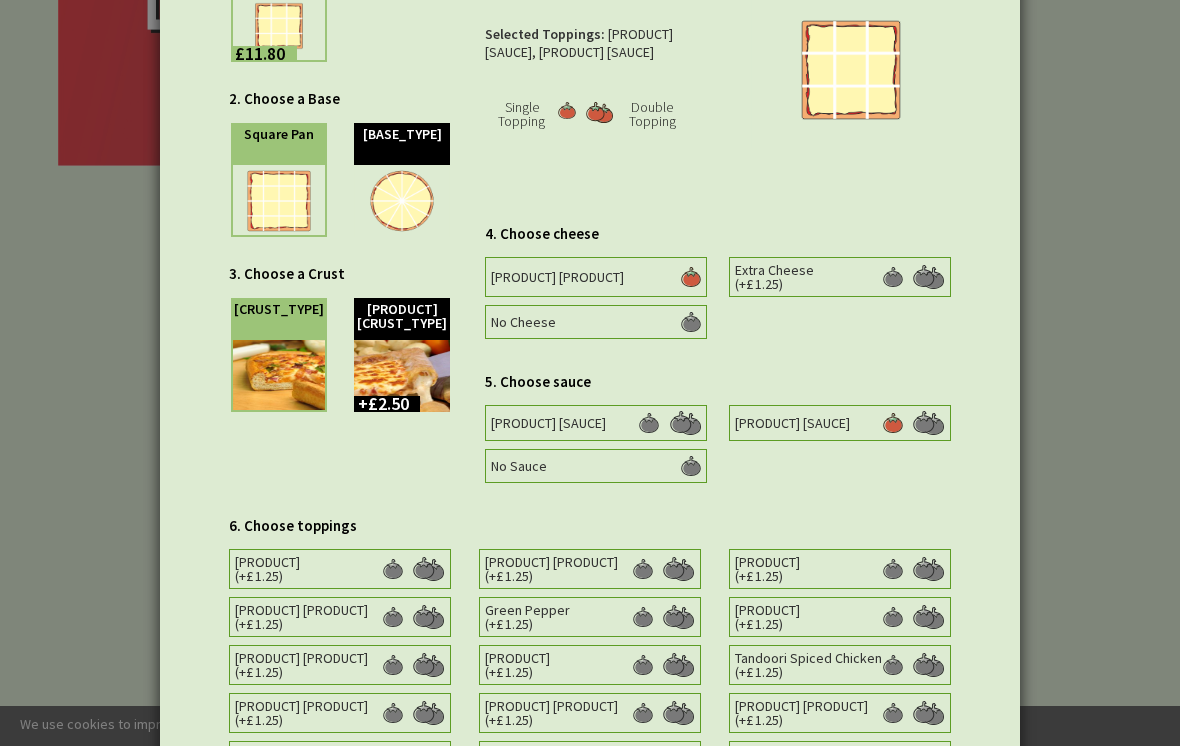 click at bounding box center (279, 201) 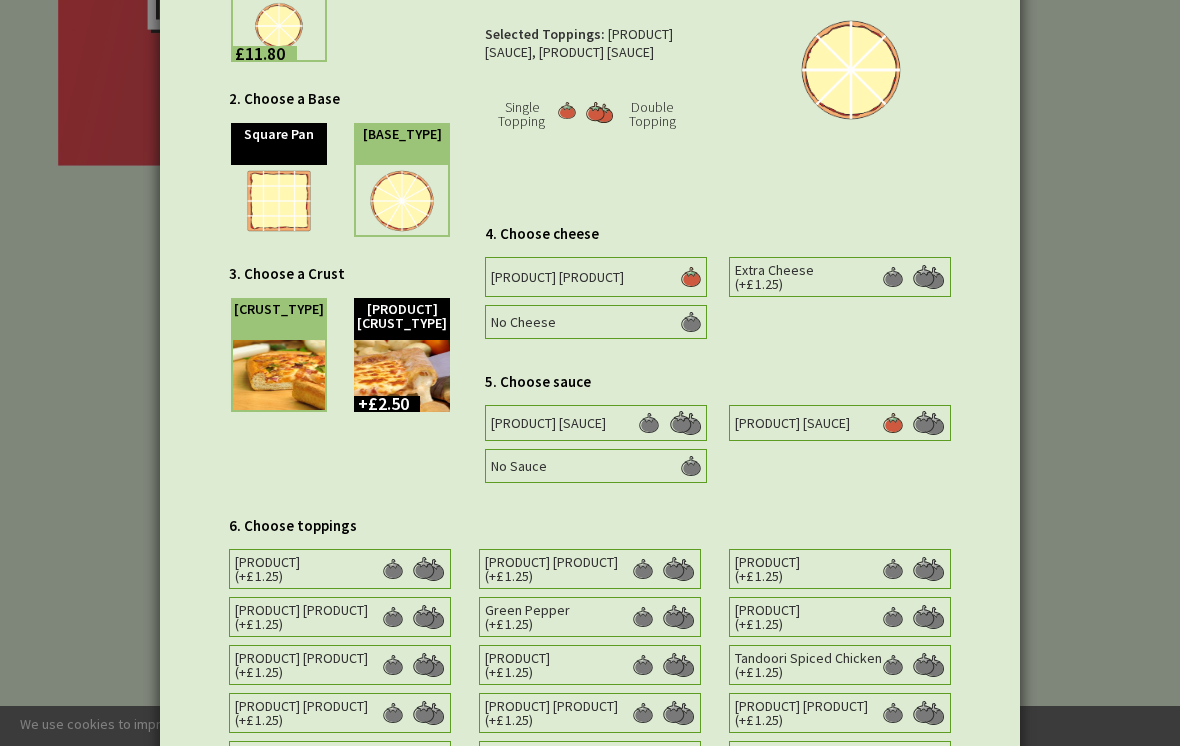 click at bounding box center [279, 201] 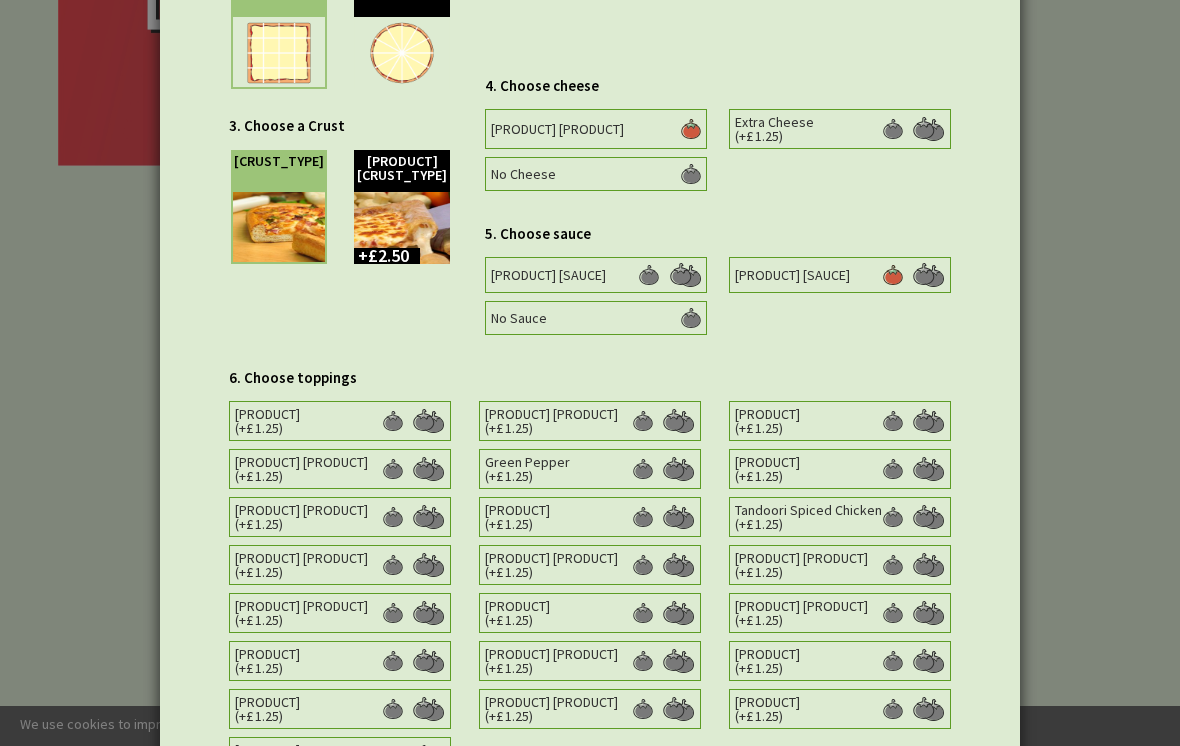 scroll, scrollTop: 529, scrollLeft: 0, axis: vertical 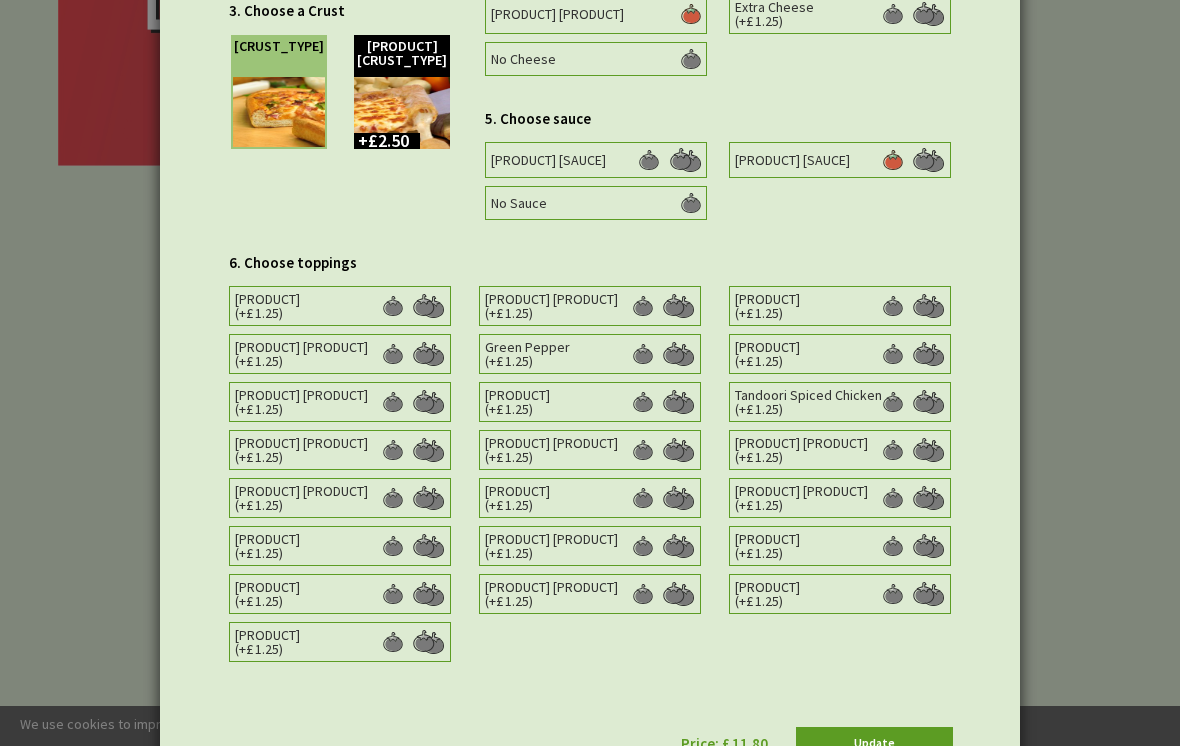 click at bounding box center [429, 306] 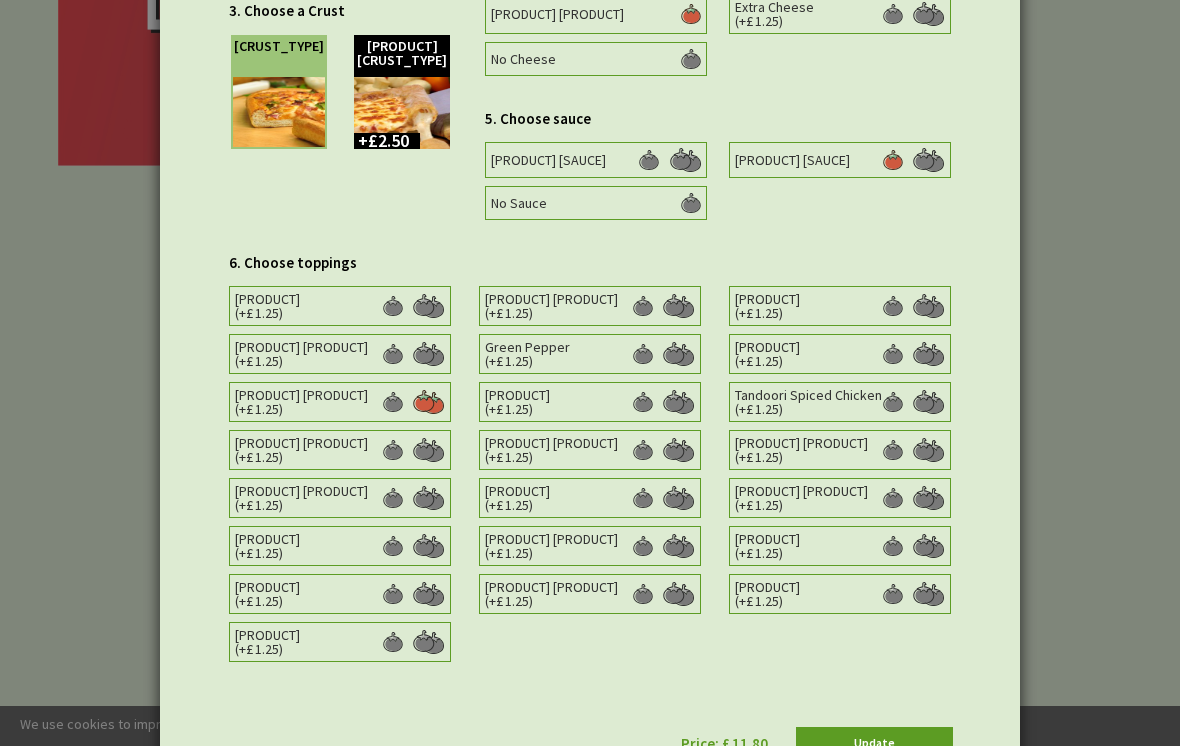 click at bounding box center [393, 306] 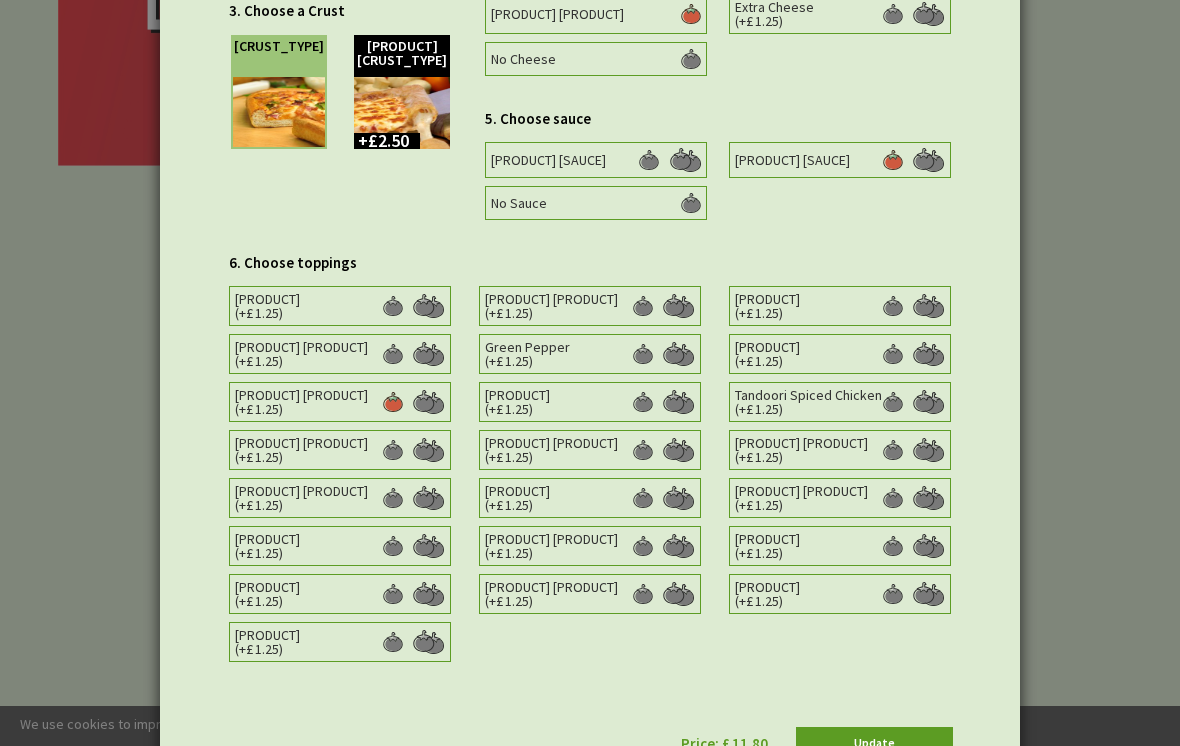 click at bounding box center [393, 306] 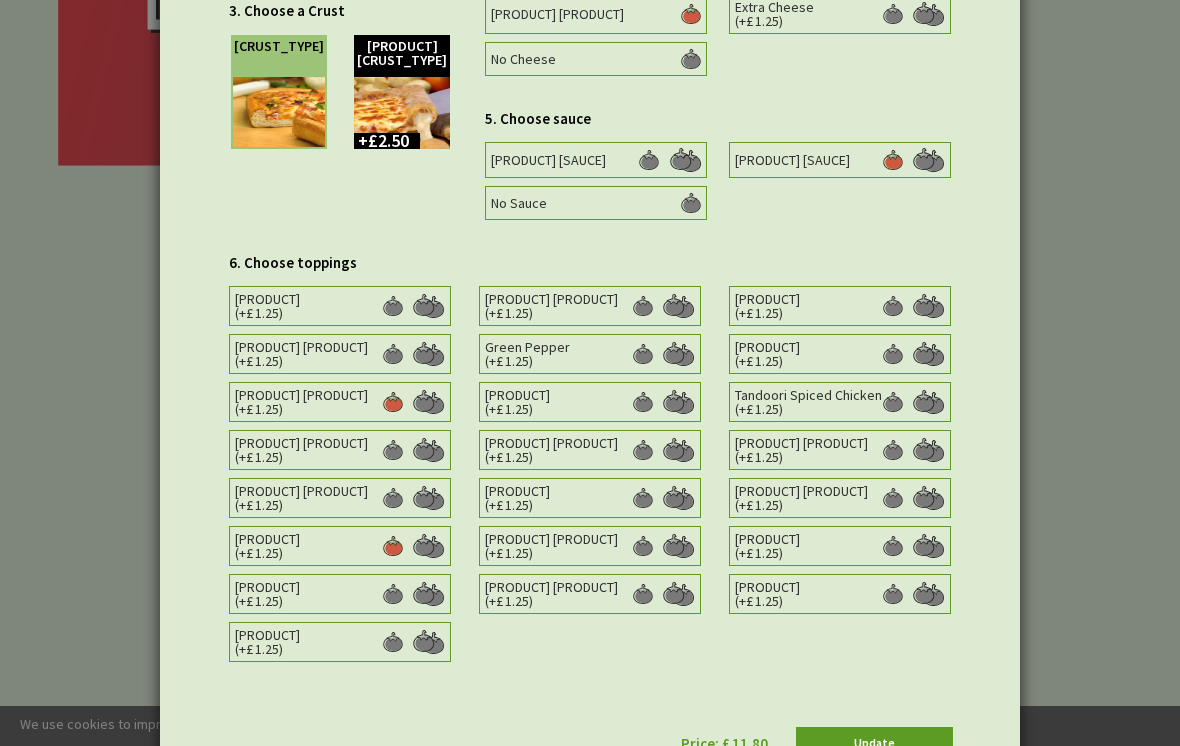 click on "Update" at bounding box center [874, 743] 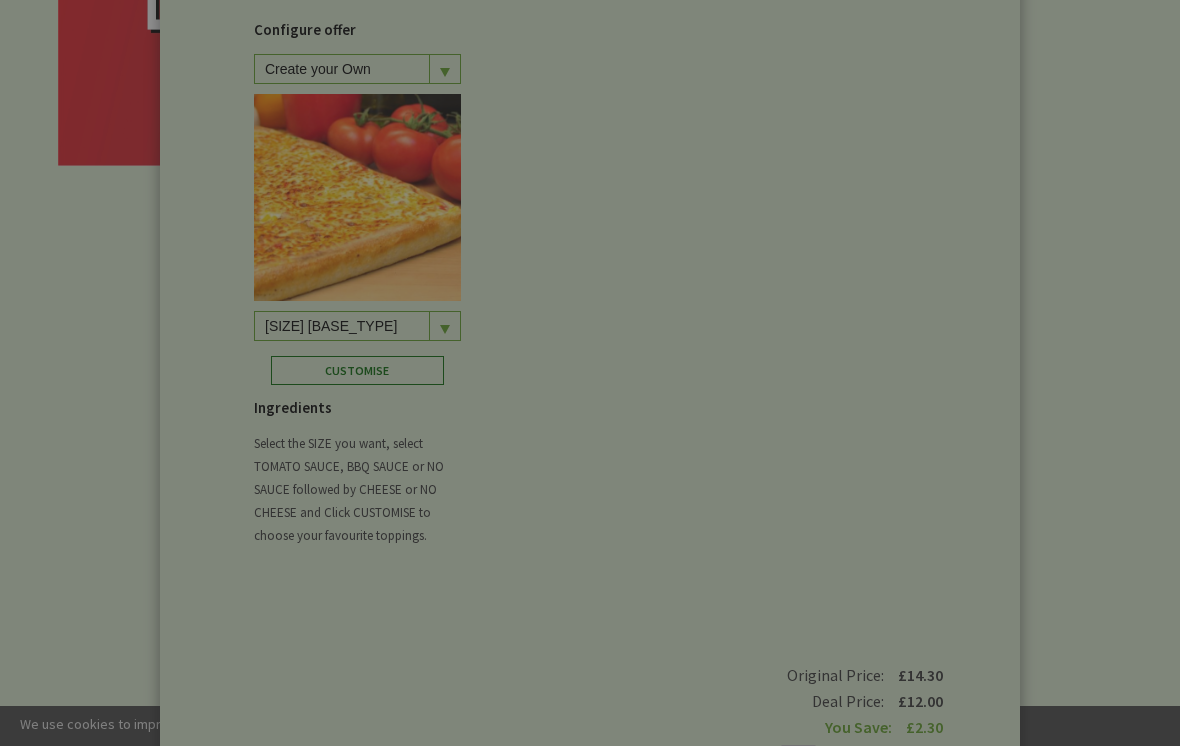 scroll, scrollTop: 0, scrollLeft: 0, axis: both 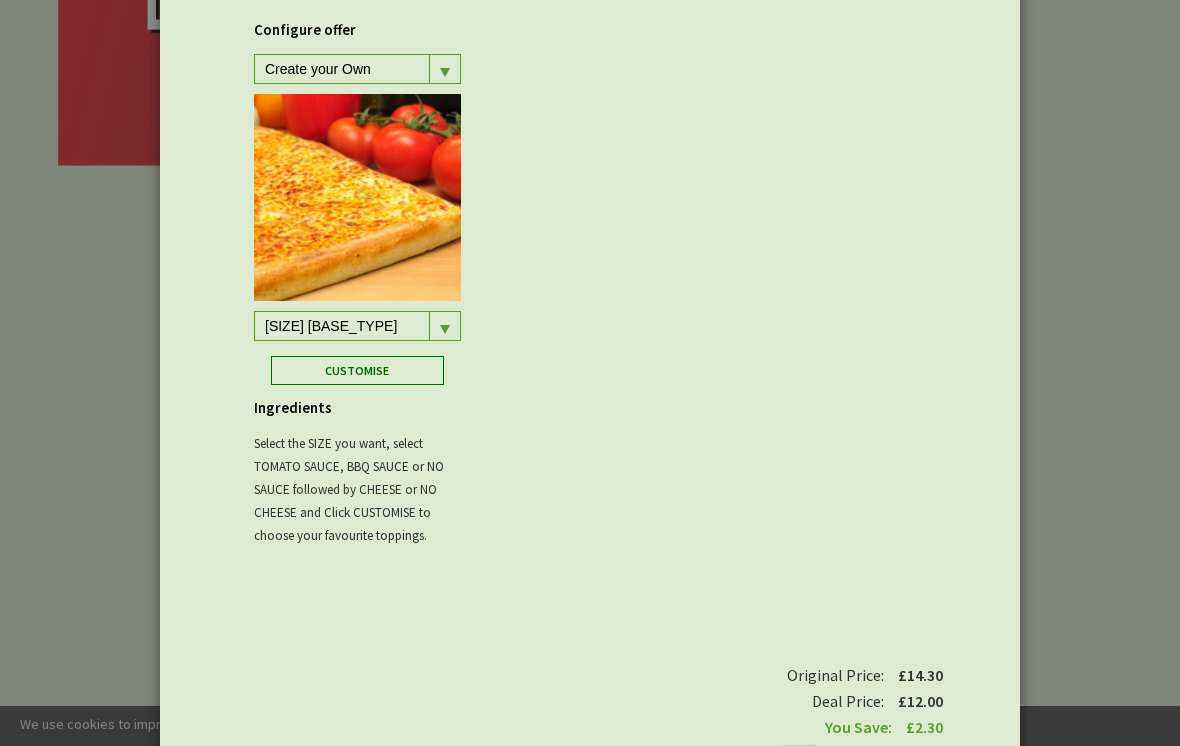 click on "Confirm" at bounding box center [895, 762] 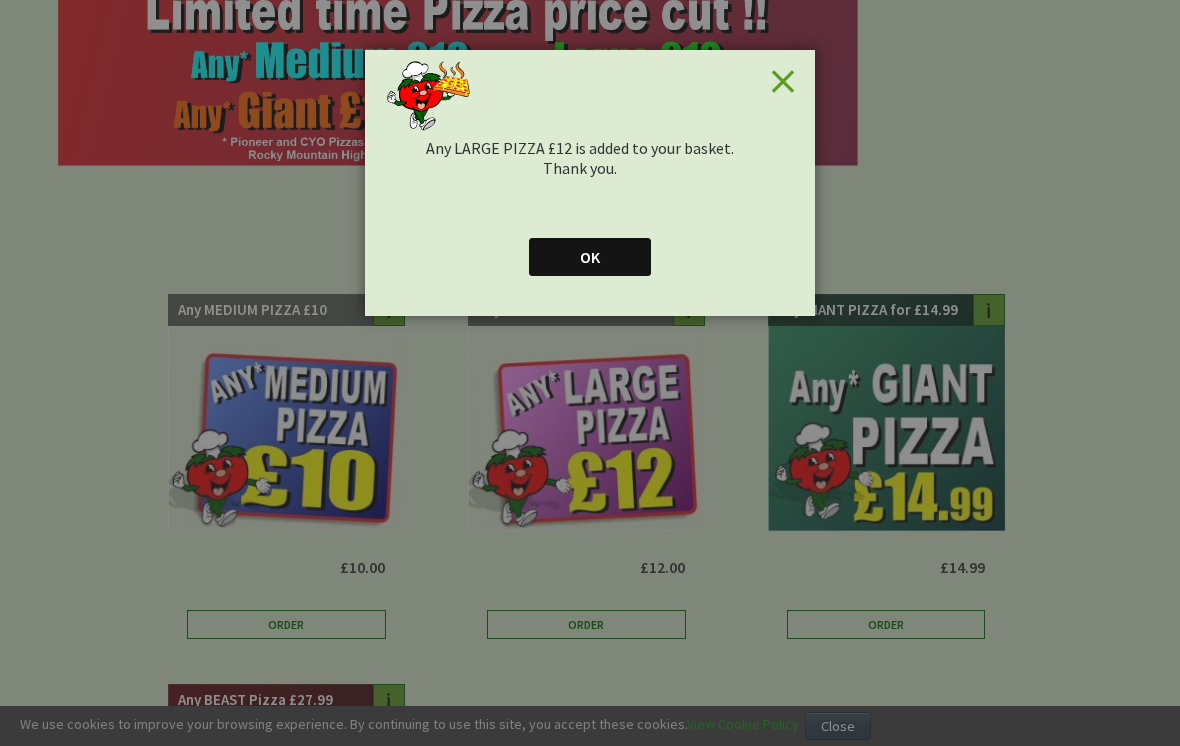 scroll, scrollTop: 0, scrollLeft: 0, axis: both 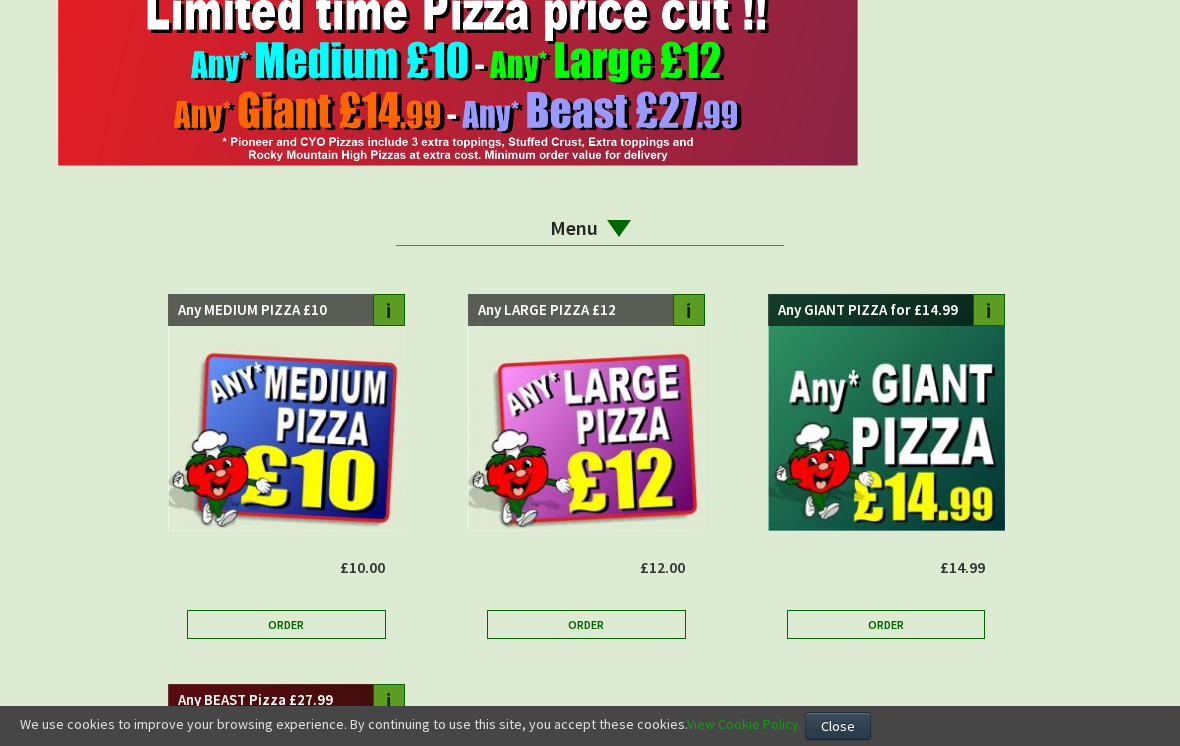 click at bounding box center [286, 412] 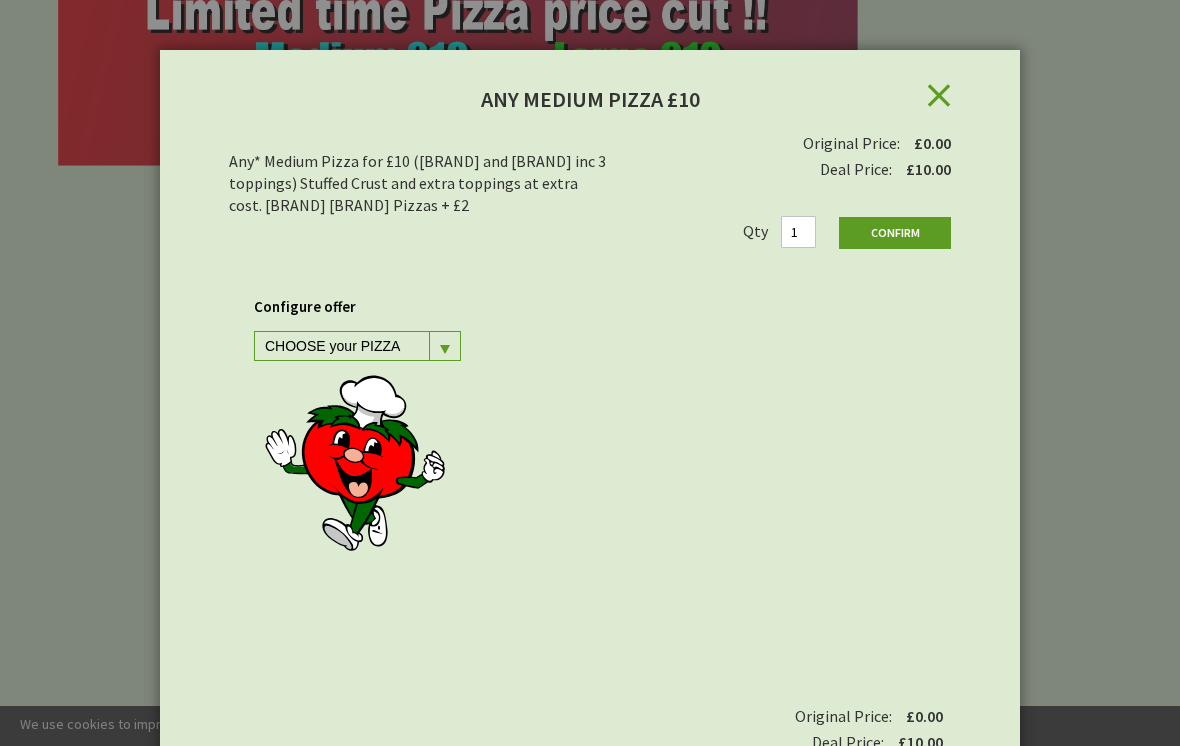 click at bounding box center [445, 349] 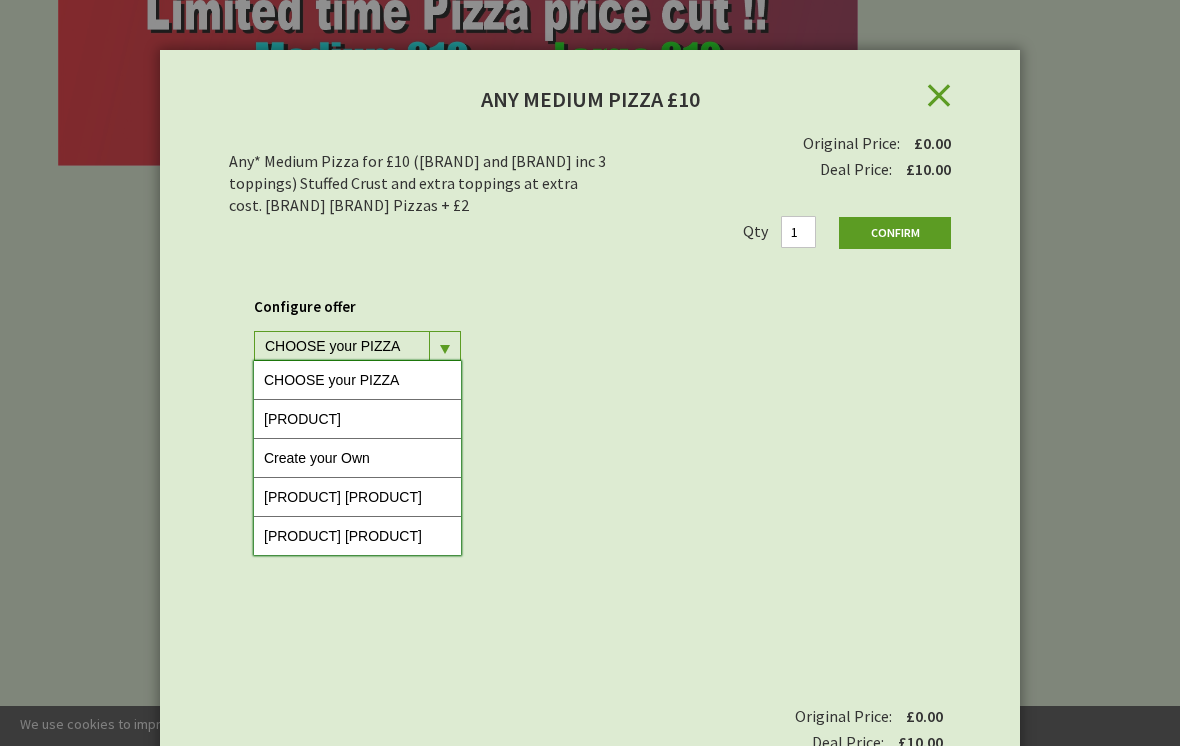 click on "Classic Hawaiian" at bounding box center [357, 536] 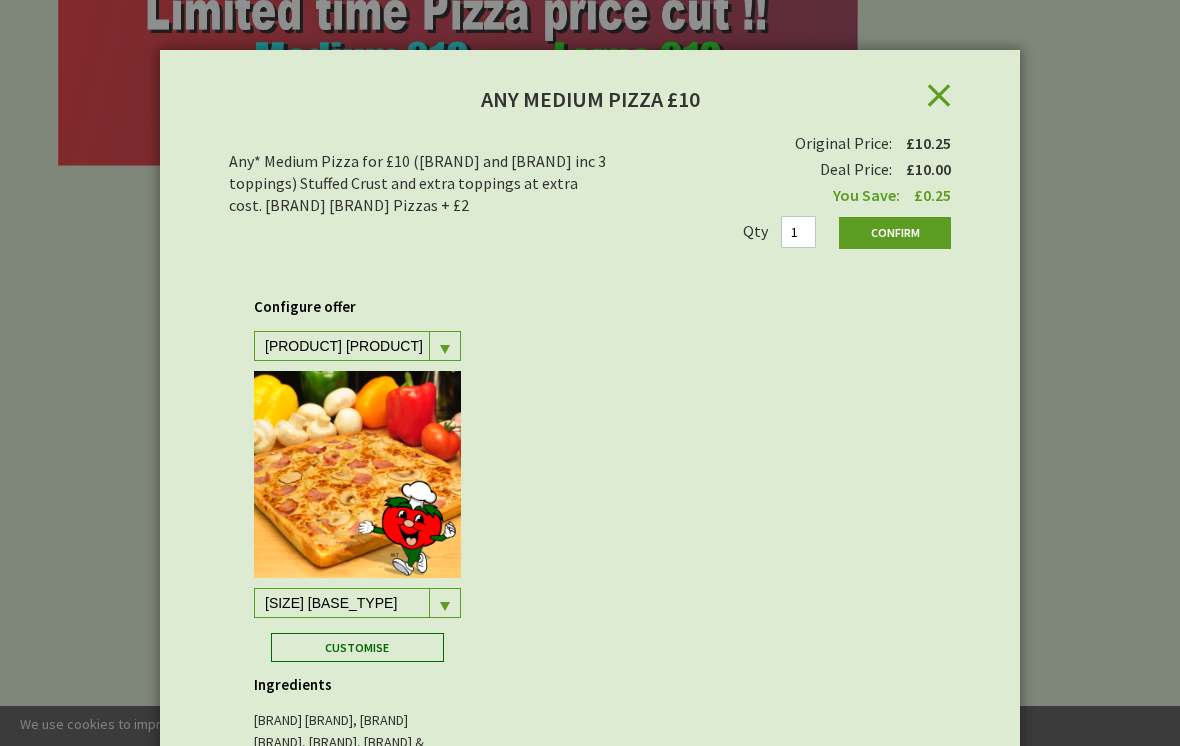 scroll, scrollTop: 0, scrollLeft: 0, axis: both 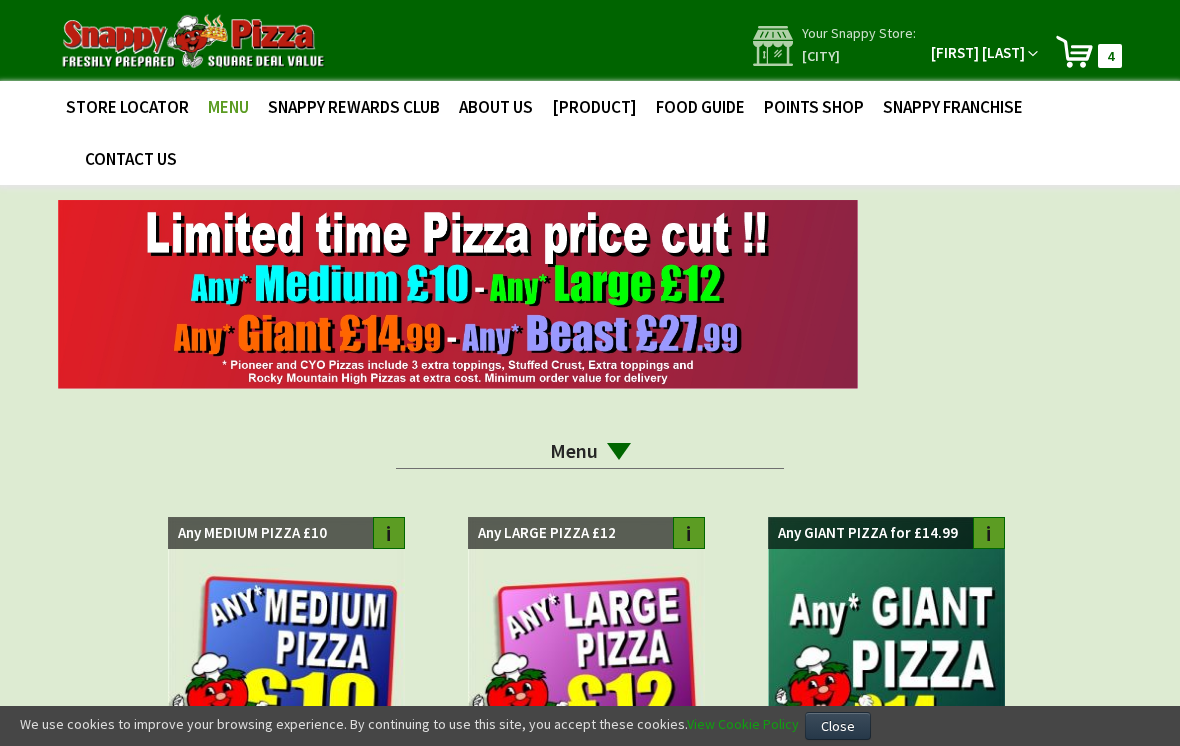 click on "My Cart
4
4
items" at bounding box center [1088, 51] 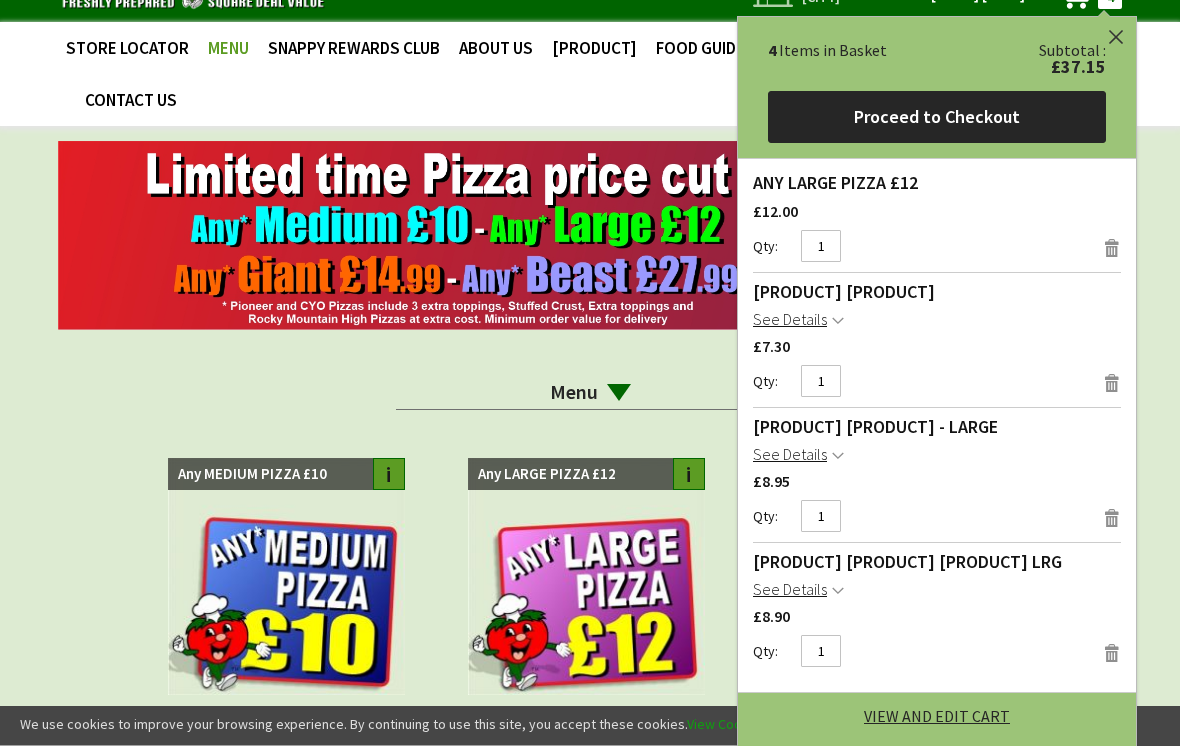 scroll, scrollTop: 6, scrollLeft: 0, axis: vertical 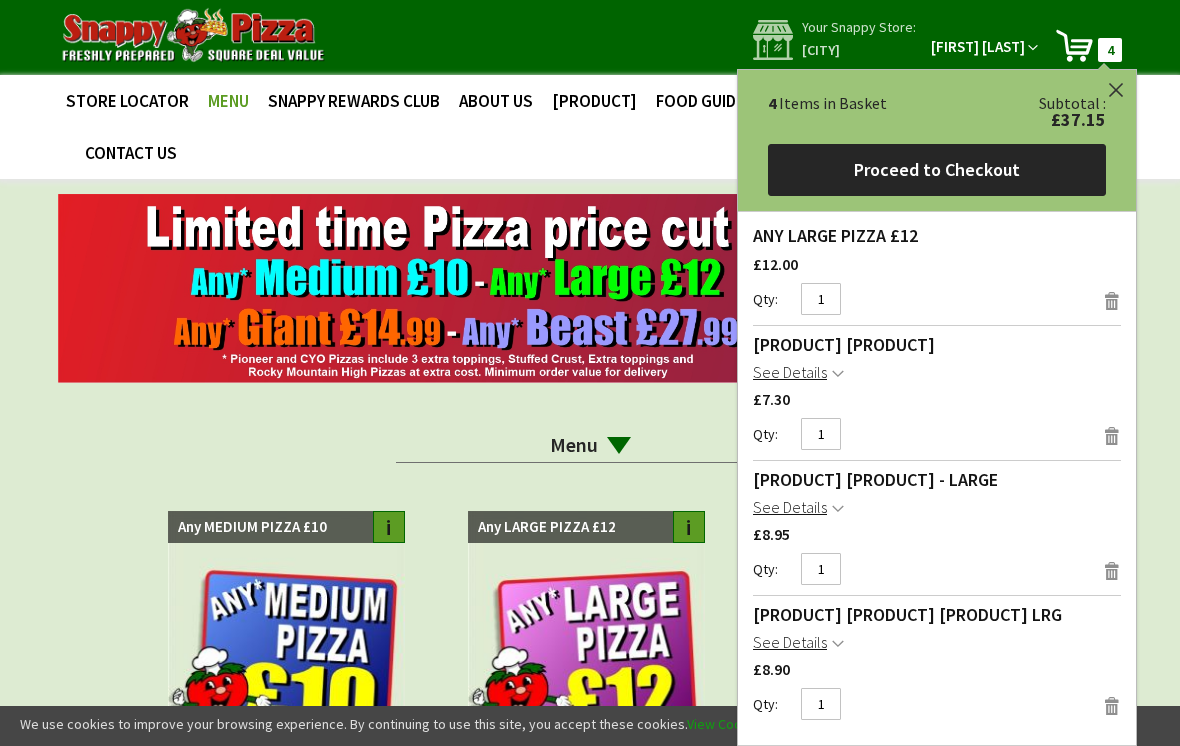 click on "Proceed to Checkout" at bounding box center [937, 170] 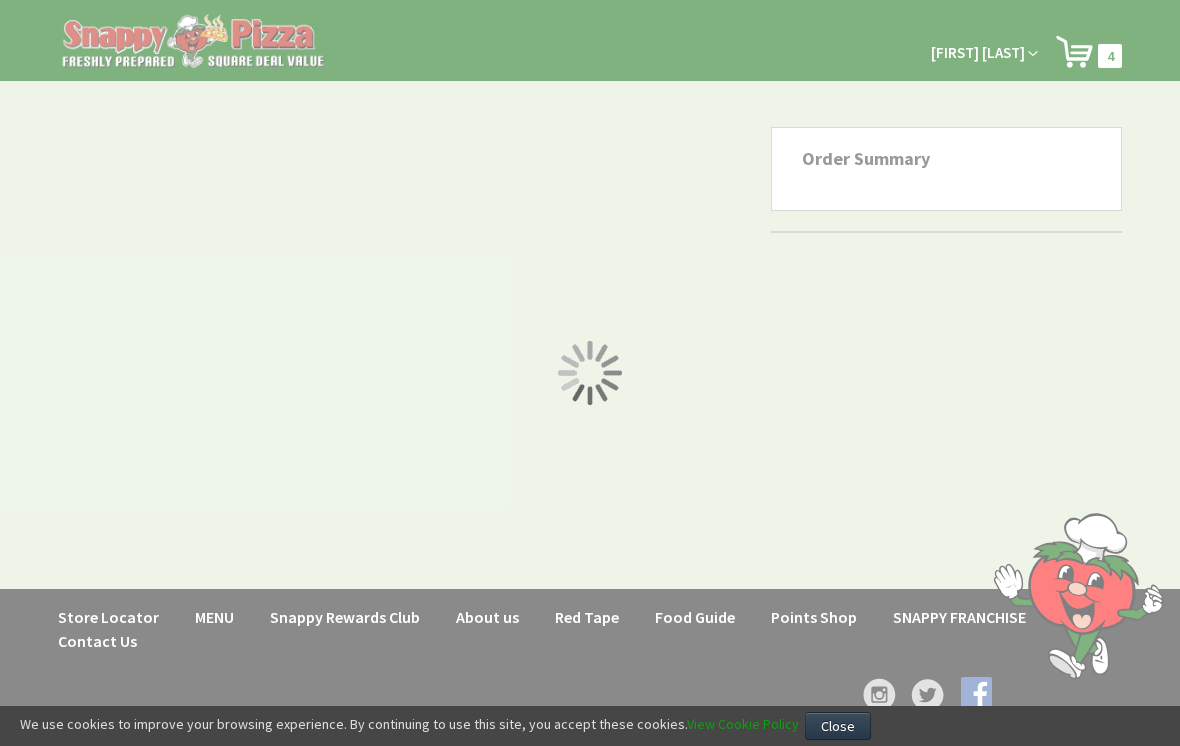 scroll, scrollTop: 0, scrollLeft: 0, axis: both 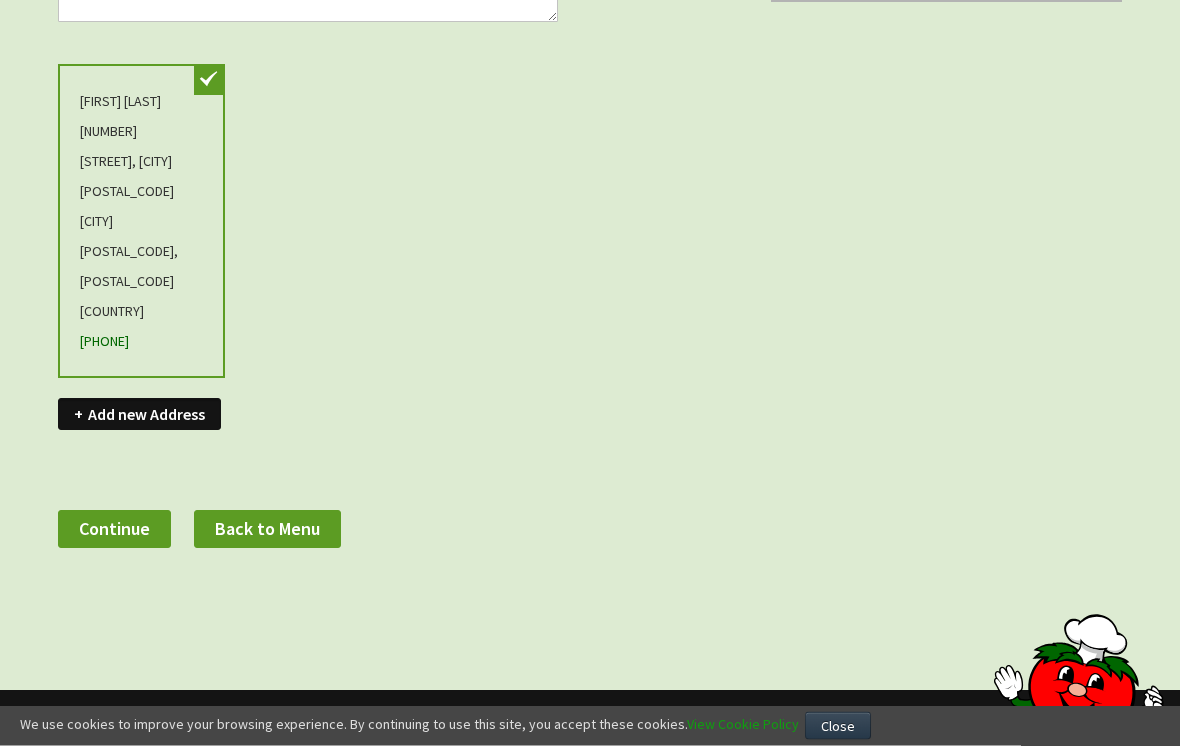 click on "Continue" at bounding box center (114, 529) 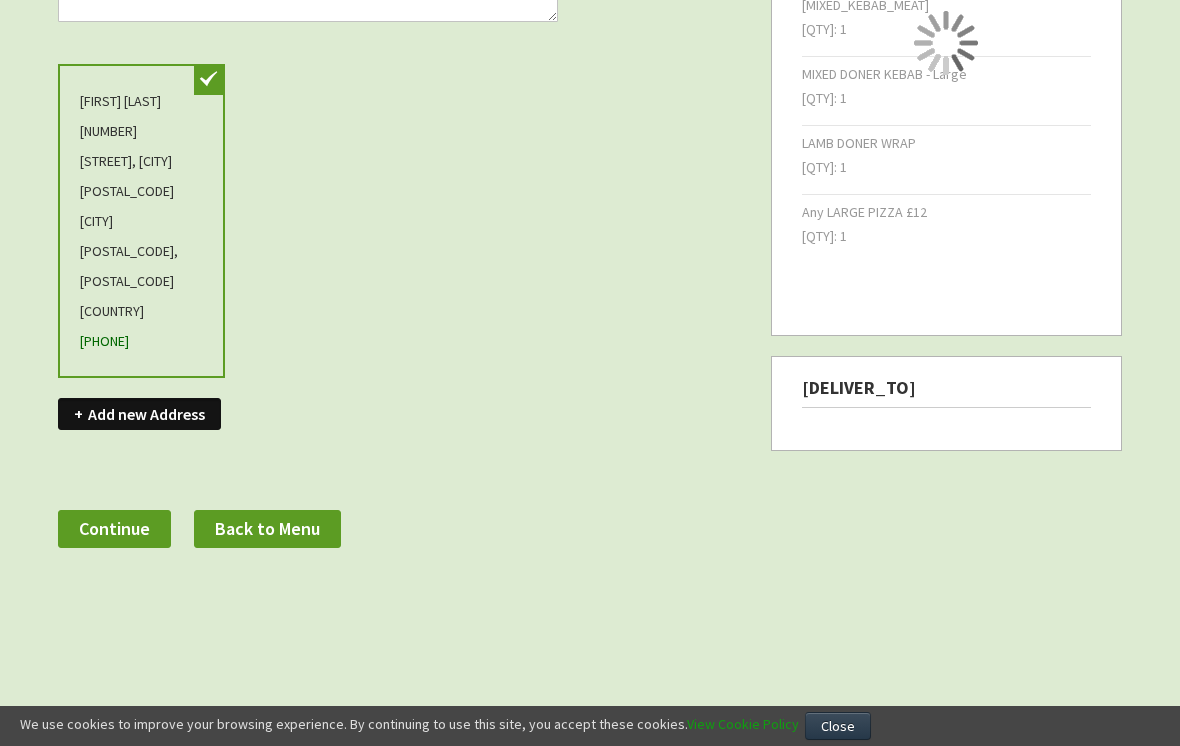 scroll, scrollTop: 0, scrollLeft: 0, axis: both 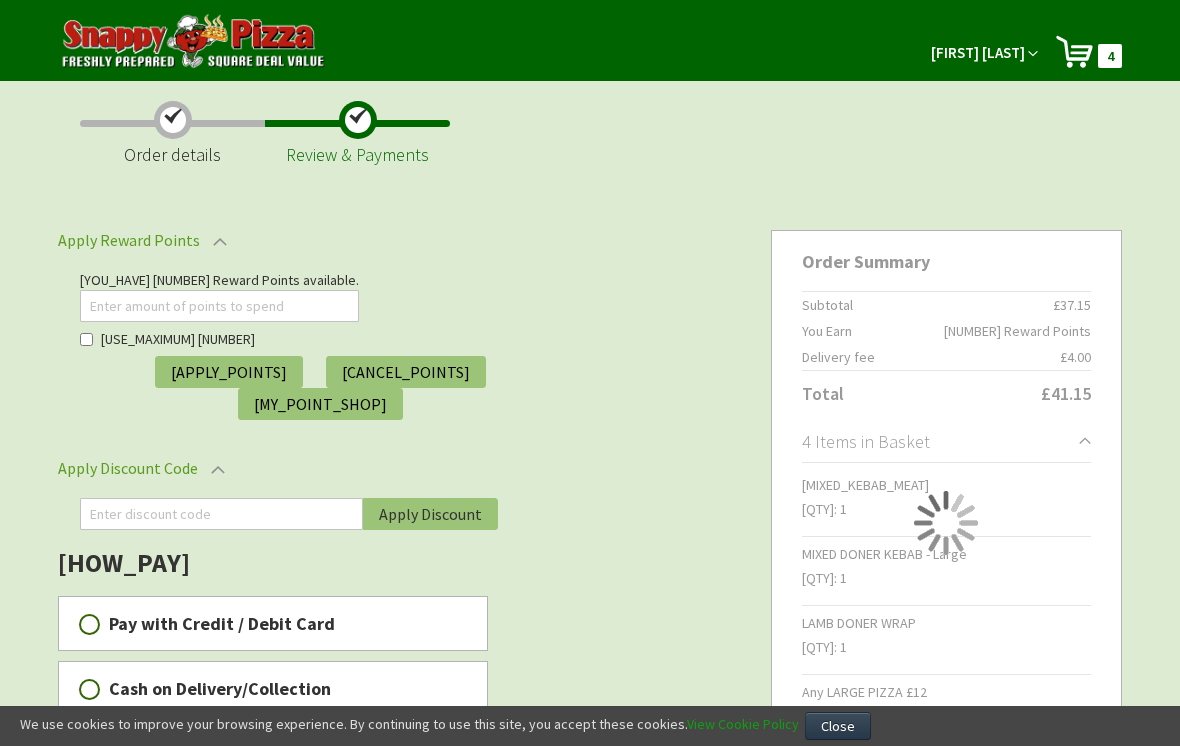 click on "Use maximum   380" at bounding box center (86, 339) 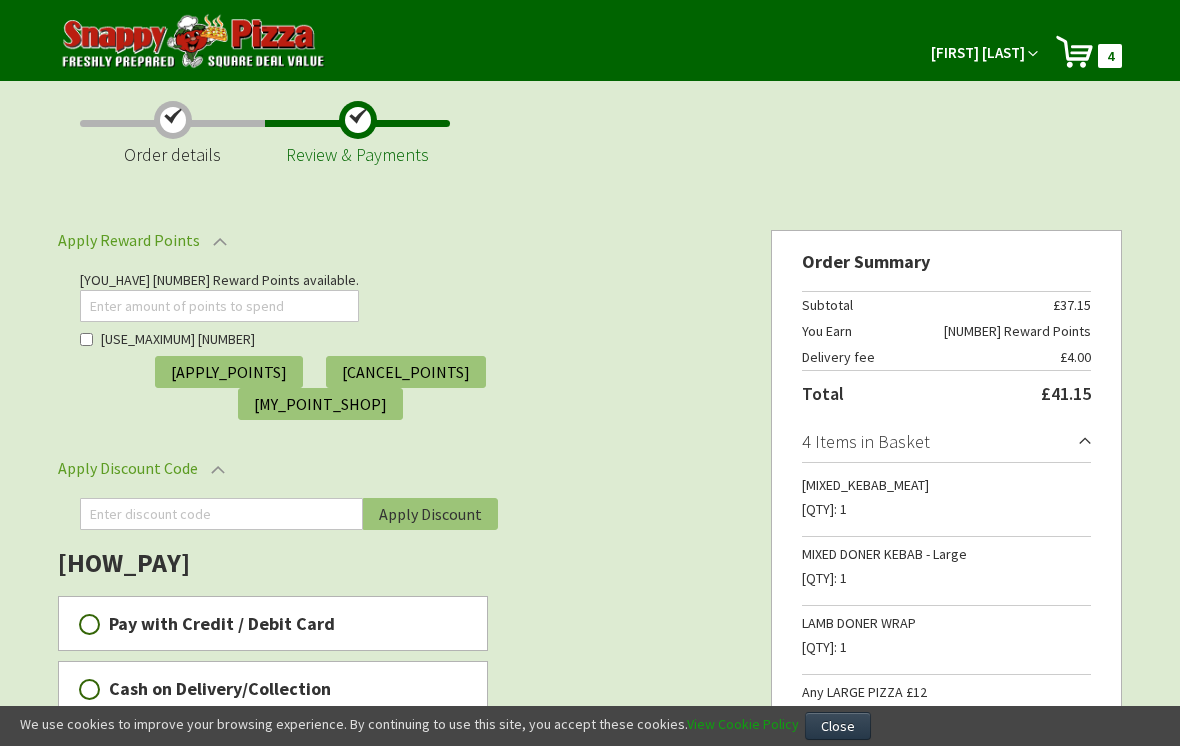 click on "Apply Points" at bounding box center [229, 372] 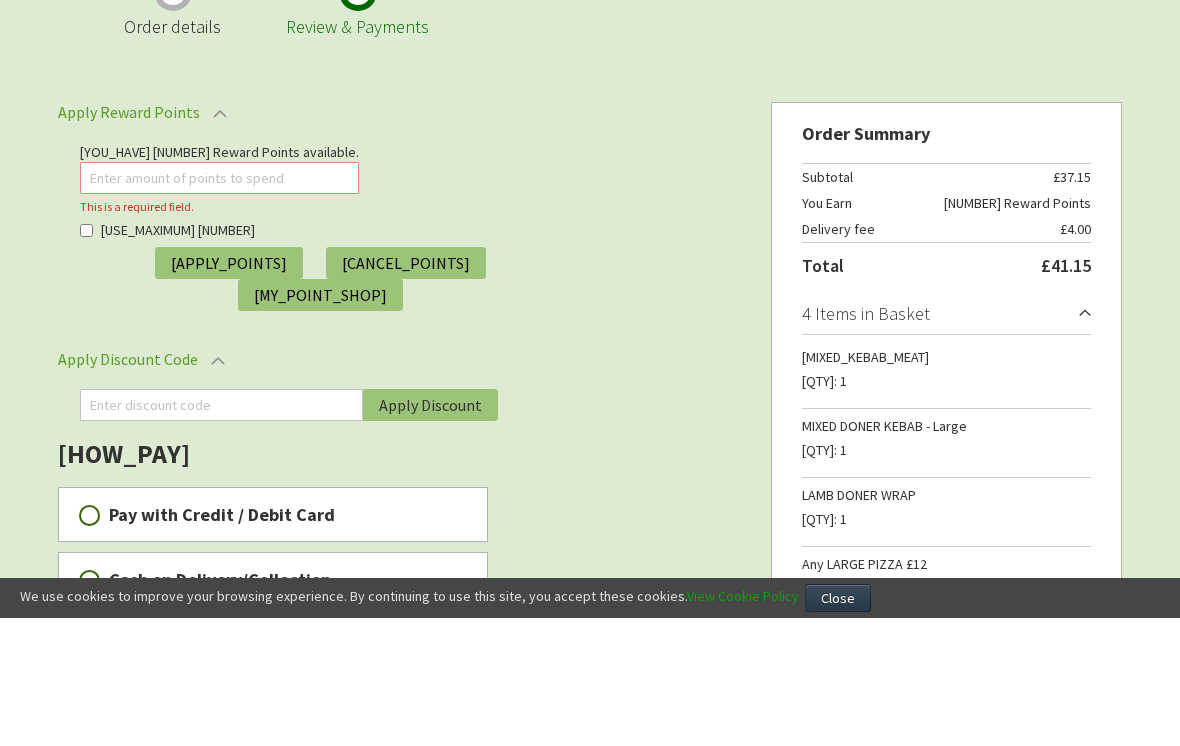 scroll, scrollTop: 128, scrollLeft: 0, axis: vertical 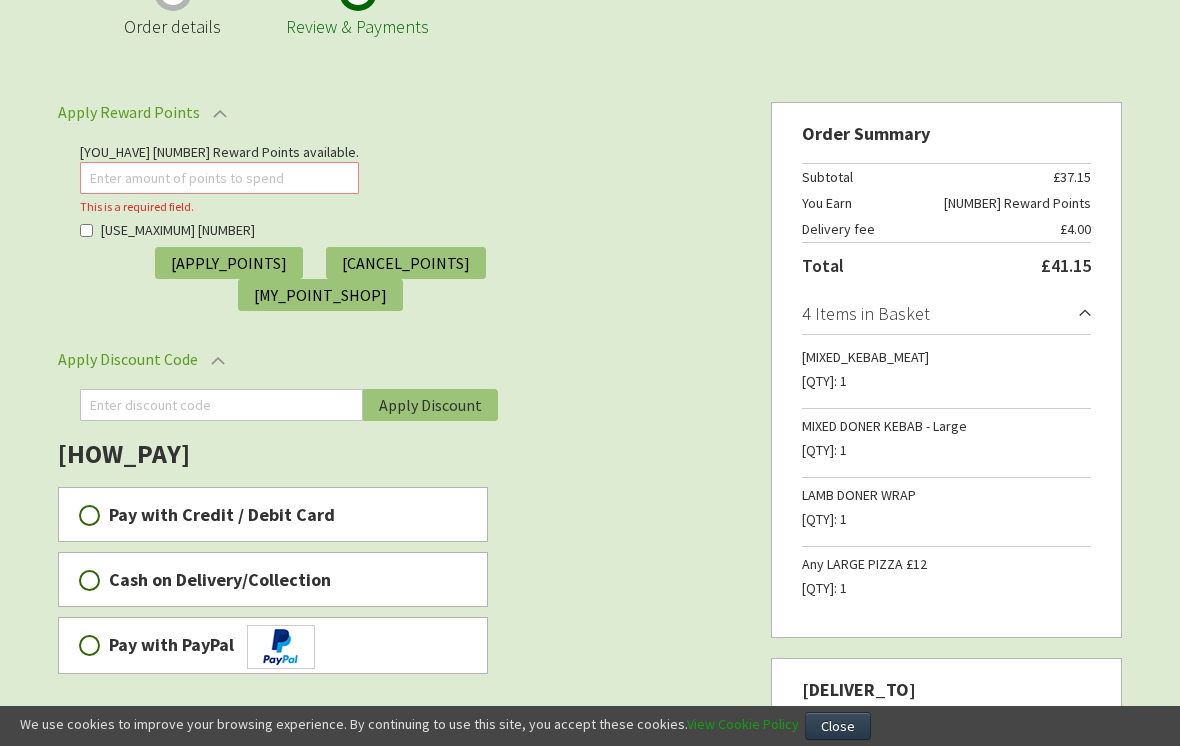 click on "Use maximum   380" at bounding box center [86, 230] 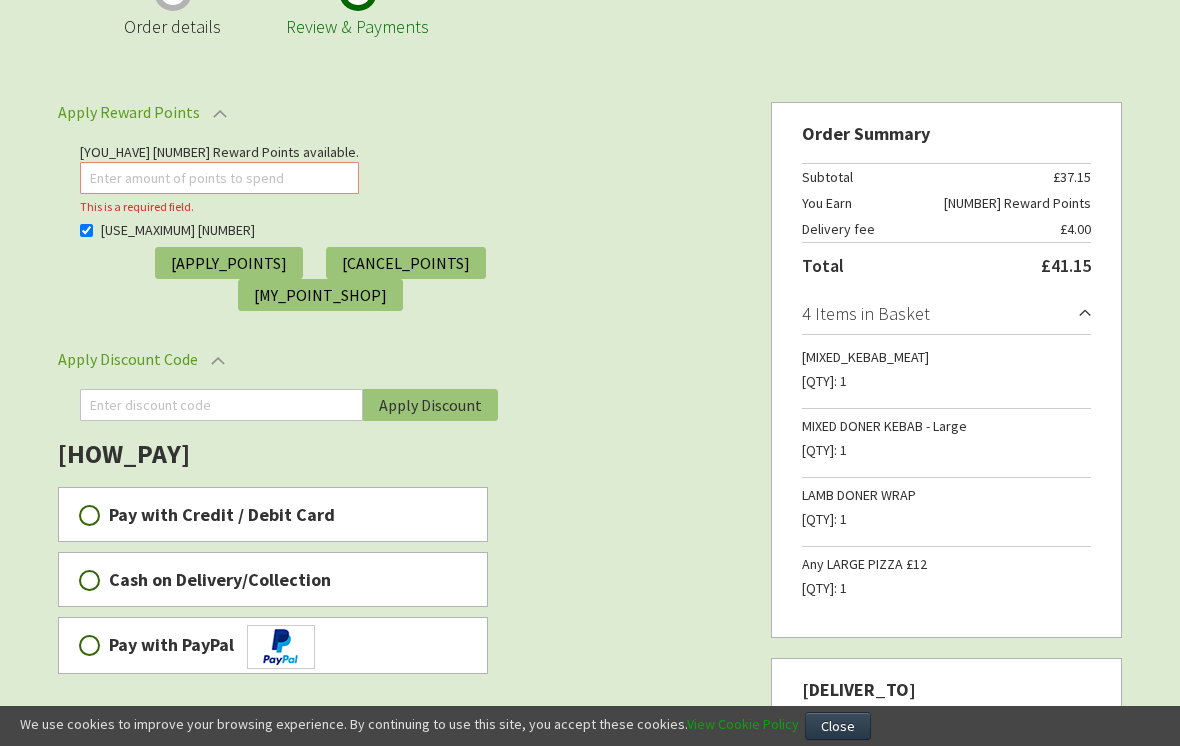 checkbox on "true" 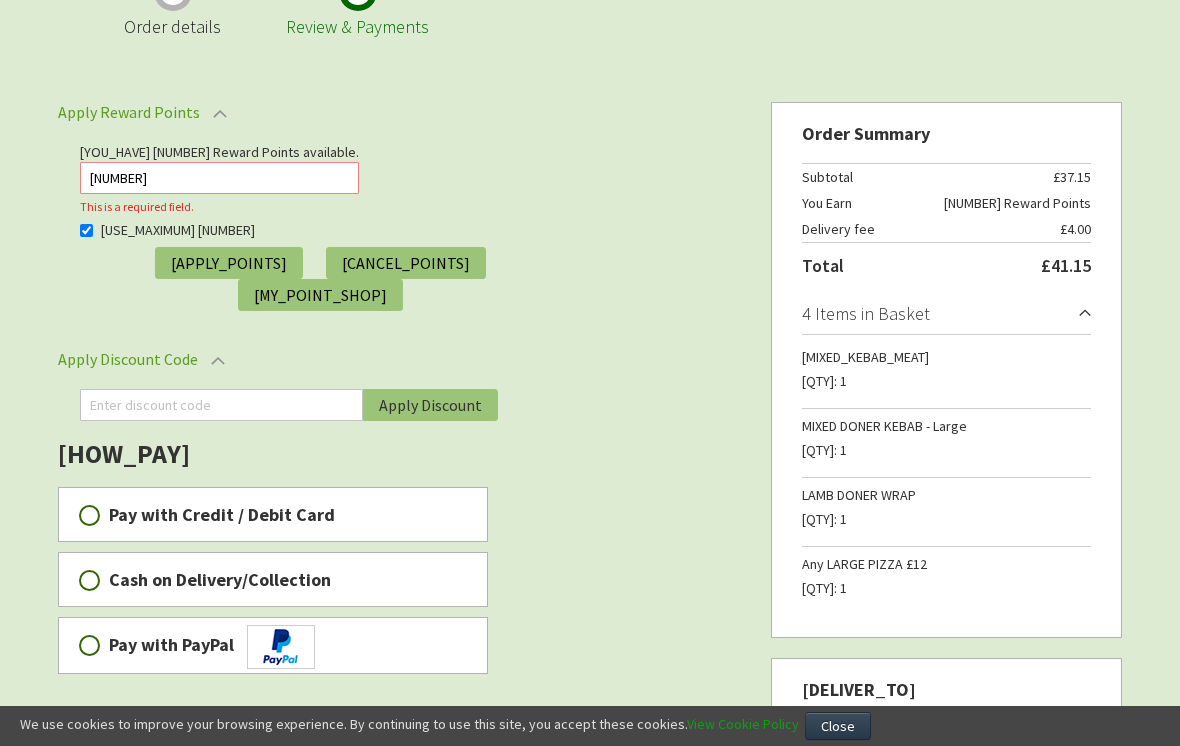 click on "Apply Points" at bounding box center (229, 263) 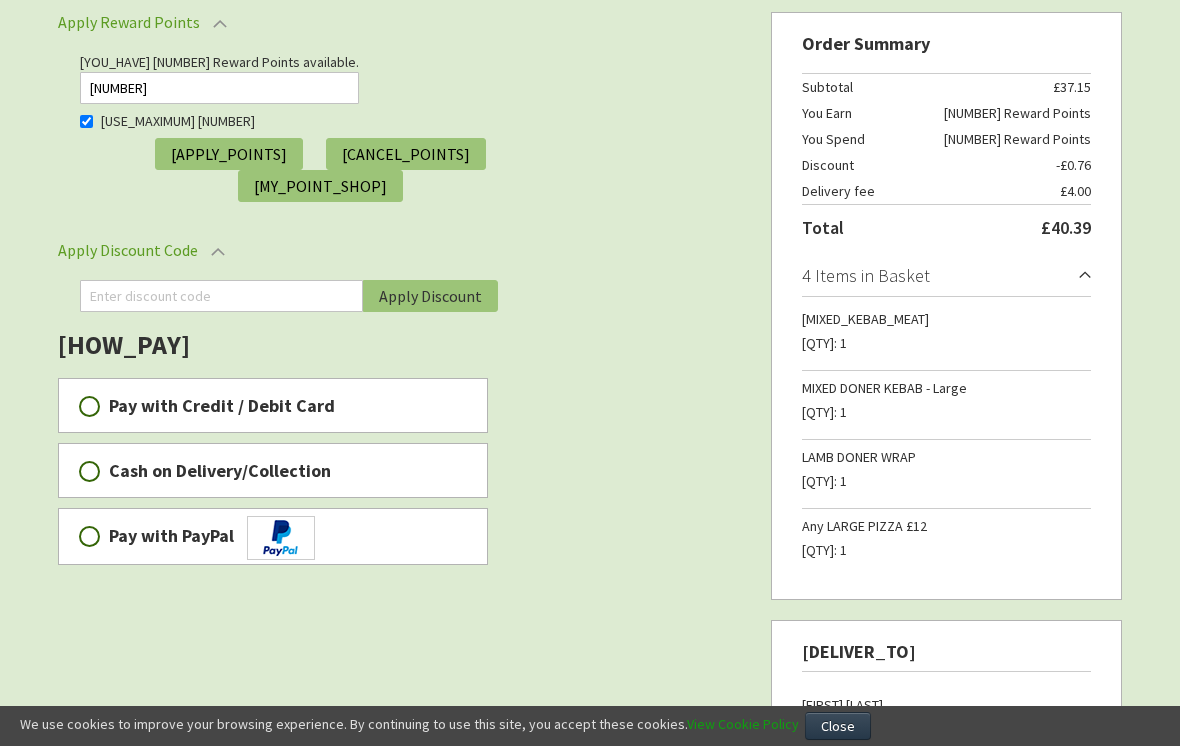 scroll, scrollTop: 213, scrollLeft: 0, axis: vertical 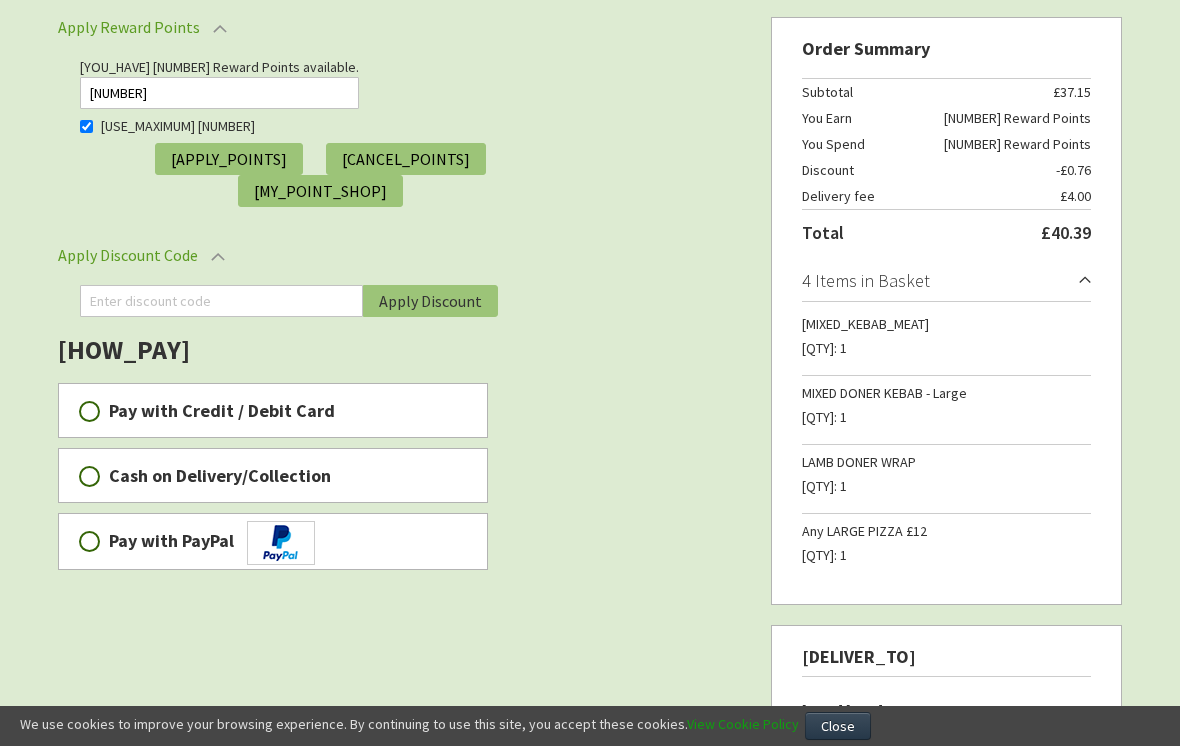 click on "Pay with Credit / Debit Card" at bounding box center [89, 411] 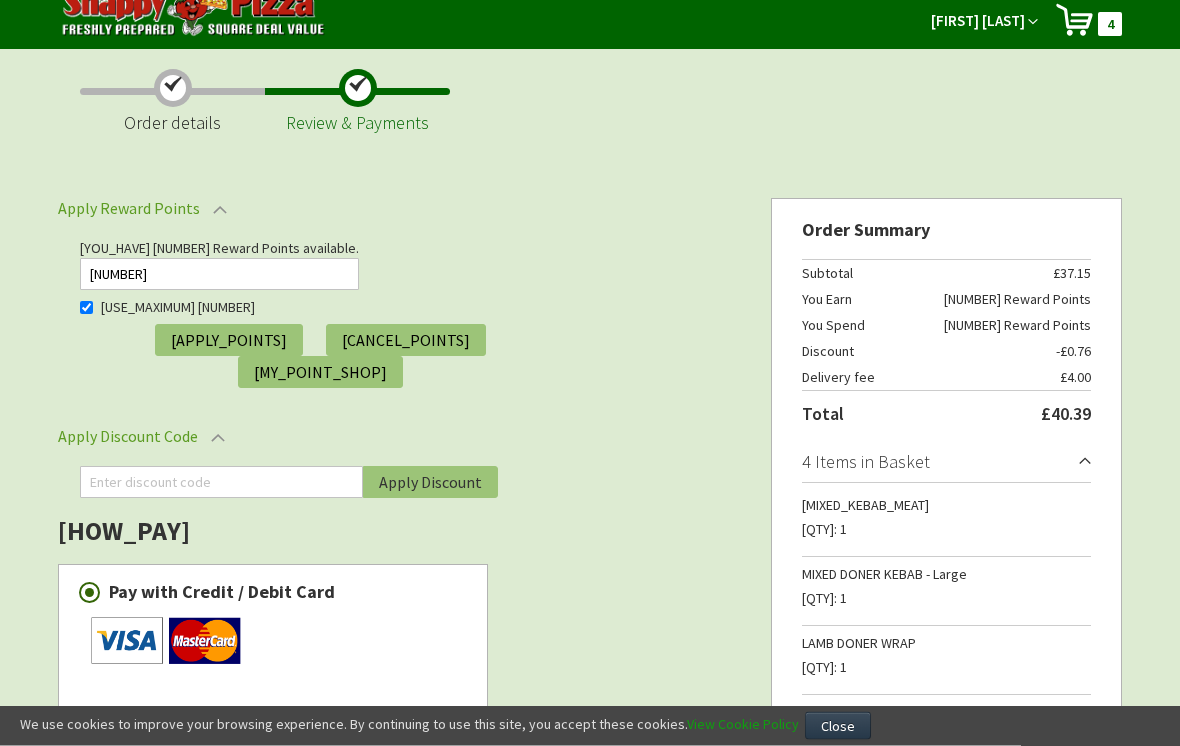 scroll, scrollTop: 0, scrollLeft: 0, axis: both 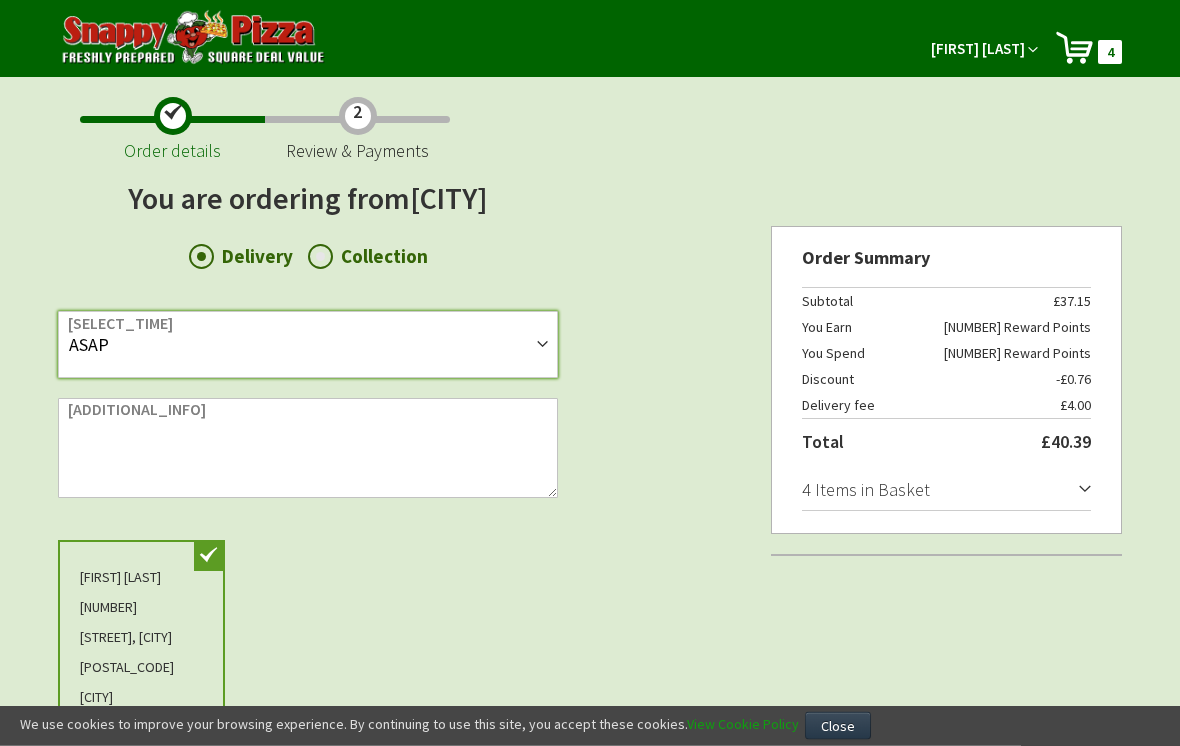 click on "ASAP 17:45 18:00 18:15 18:30 18:45 19:00 19:15 19:30 19:45 20:00 20:15 20:30 20:45 21:00 21:15 21:30 21:45 22:00 22:15 22:30 22:45 23:00" at bounding box center (308, 345) 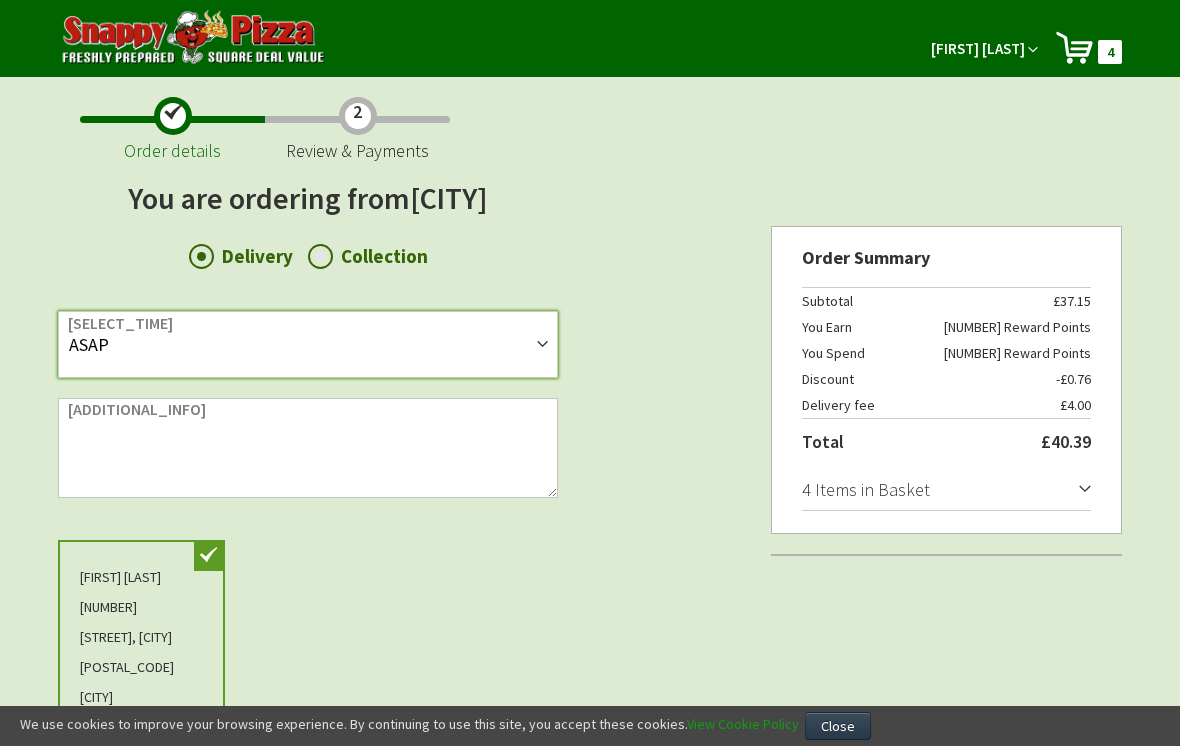 select on "18:30" 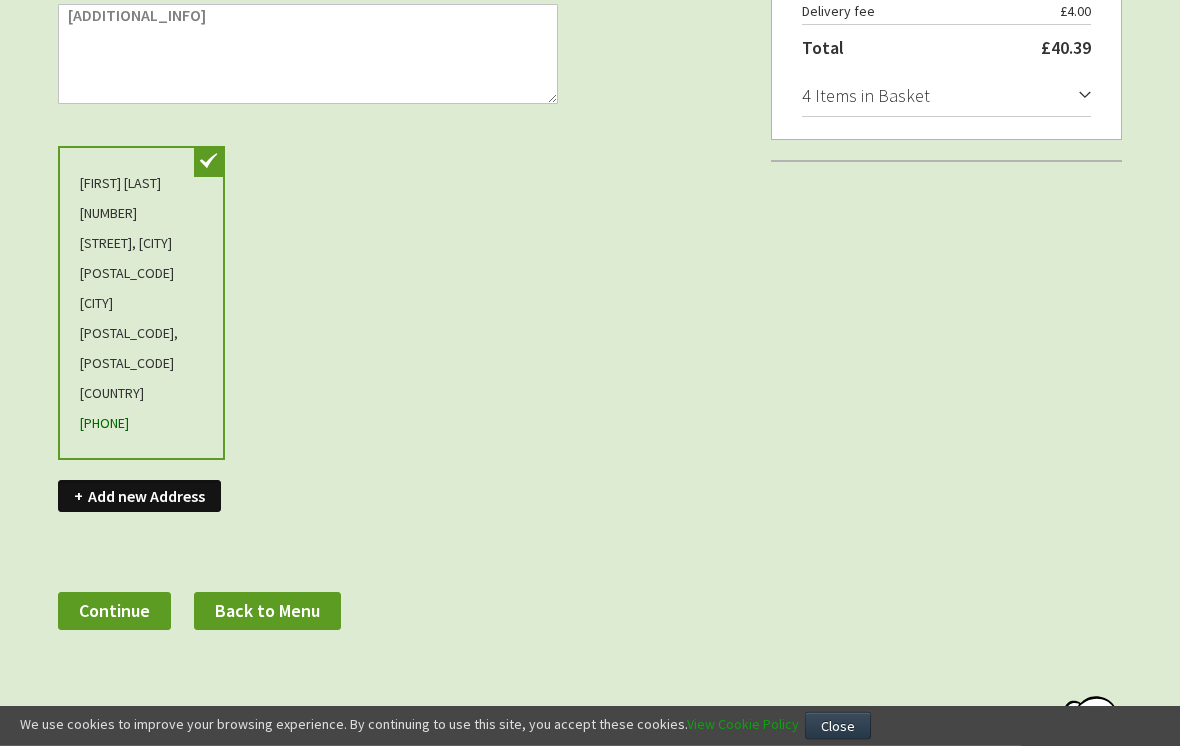 scroll, scrollTop: 430, scrollLeft: 0, axis: vertical 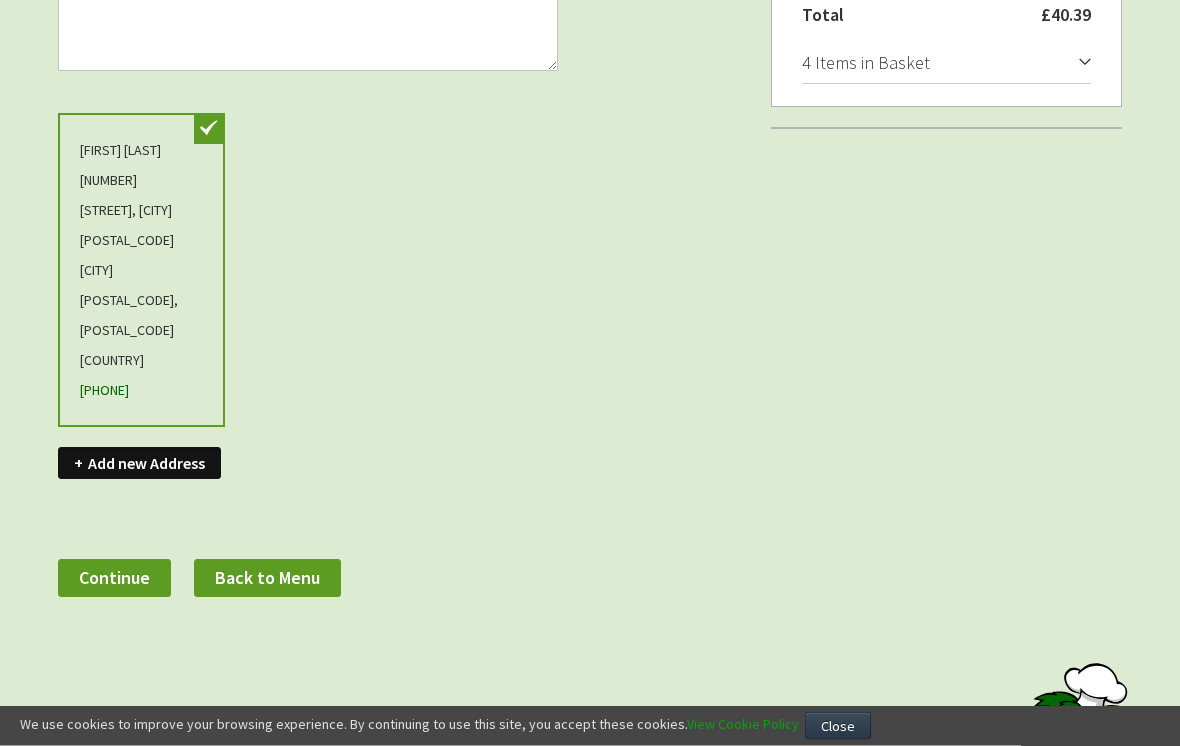 click on "Continue" at bounding box center (114, 579) 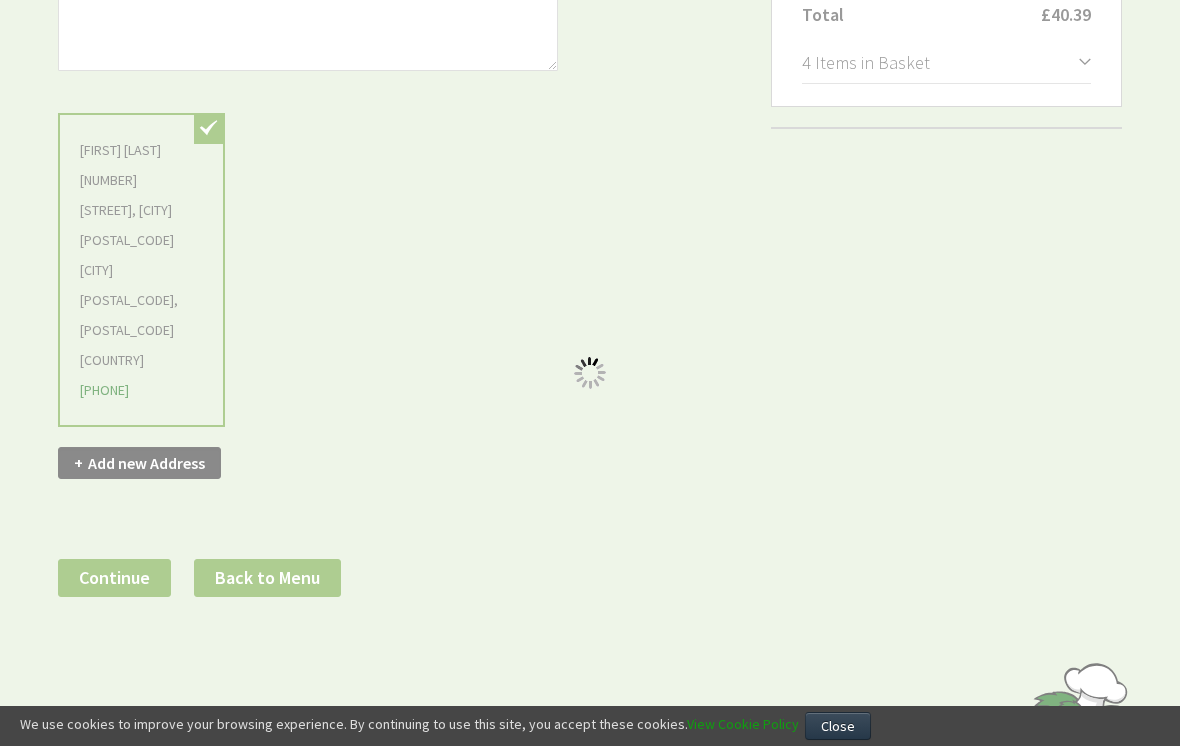 scroll, scrollTop: 0, scrollLeft: 0, axis: both 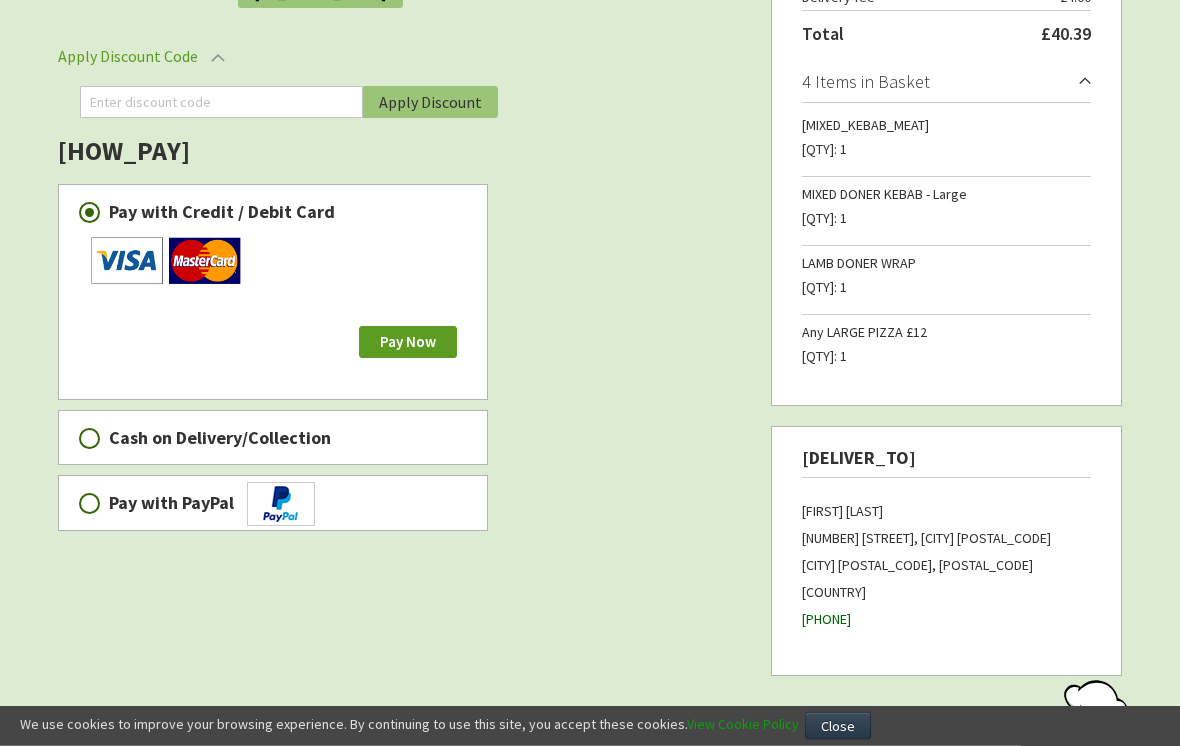 click on "Pay Now" at bounding box center (408, 342) 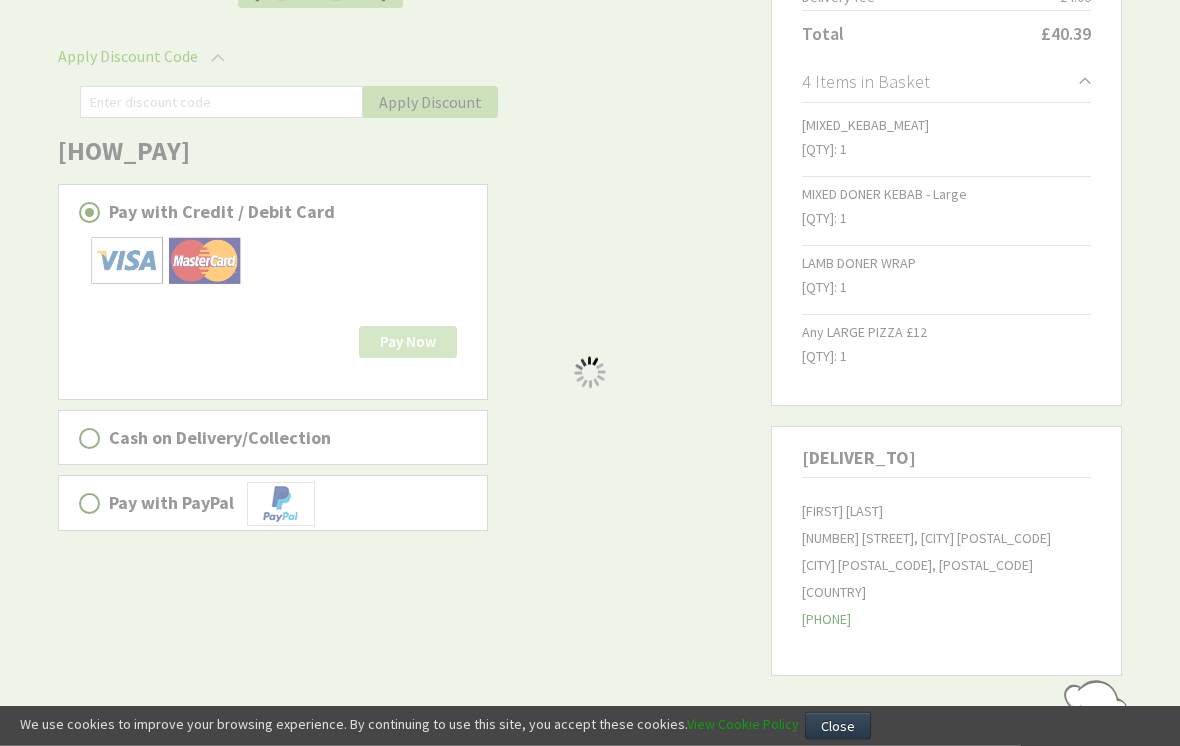 scroll, scrollTop: 412, scrollLeft: 0, axis: vertical 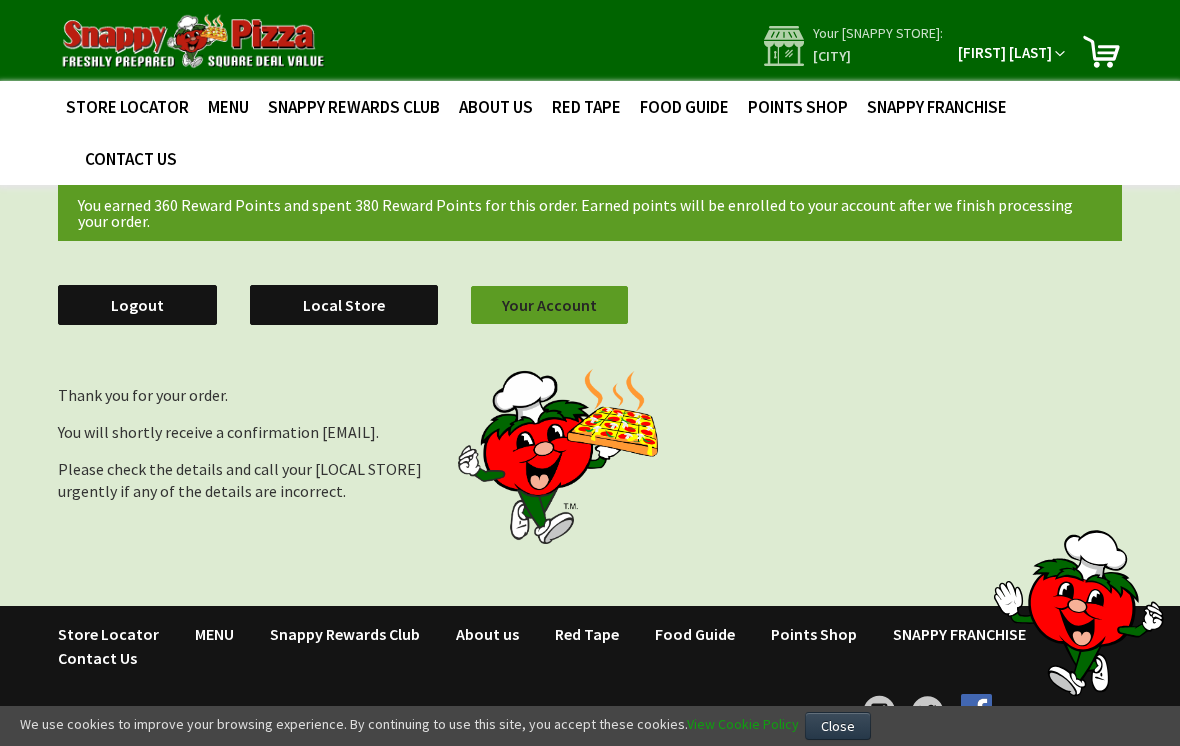 click on "Logout" at bounding box center (137, 305) 